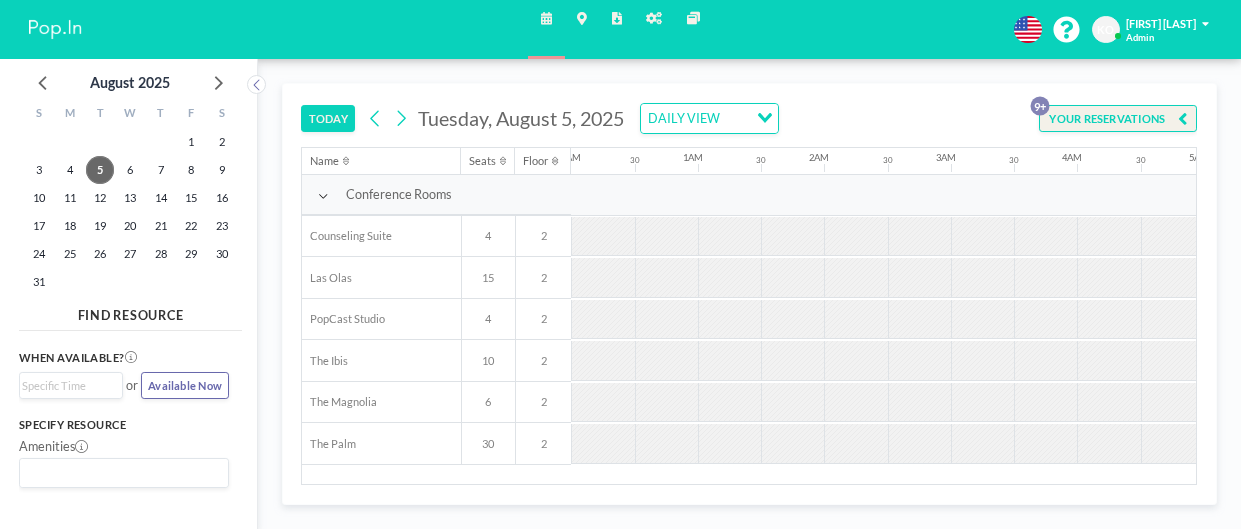 scroll, scrollTop: 0, scrollLeft: 0, axis: both 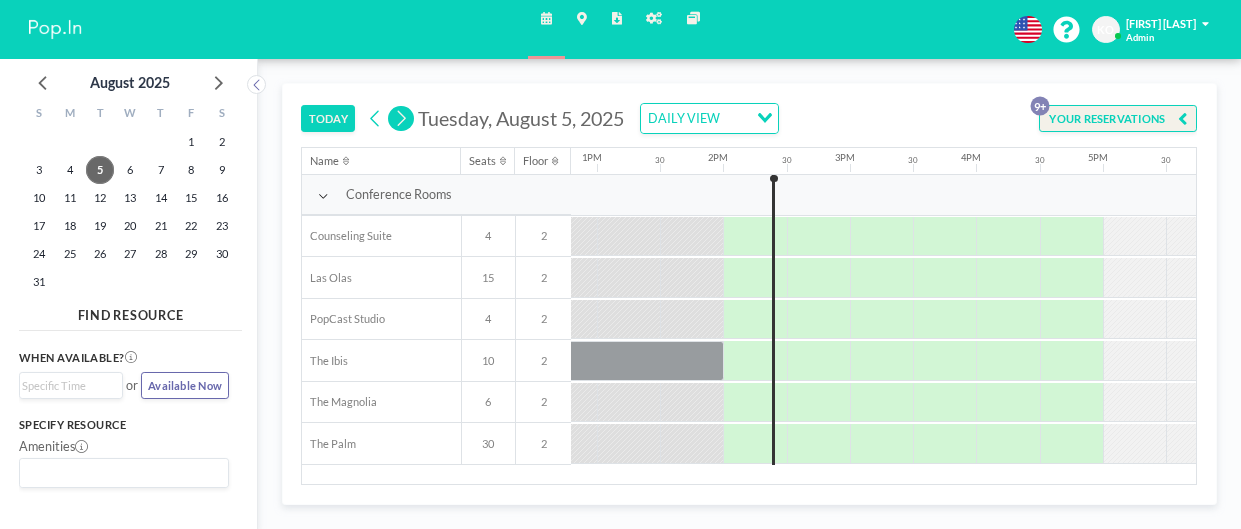 click 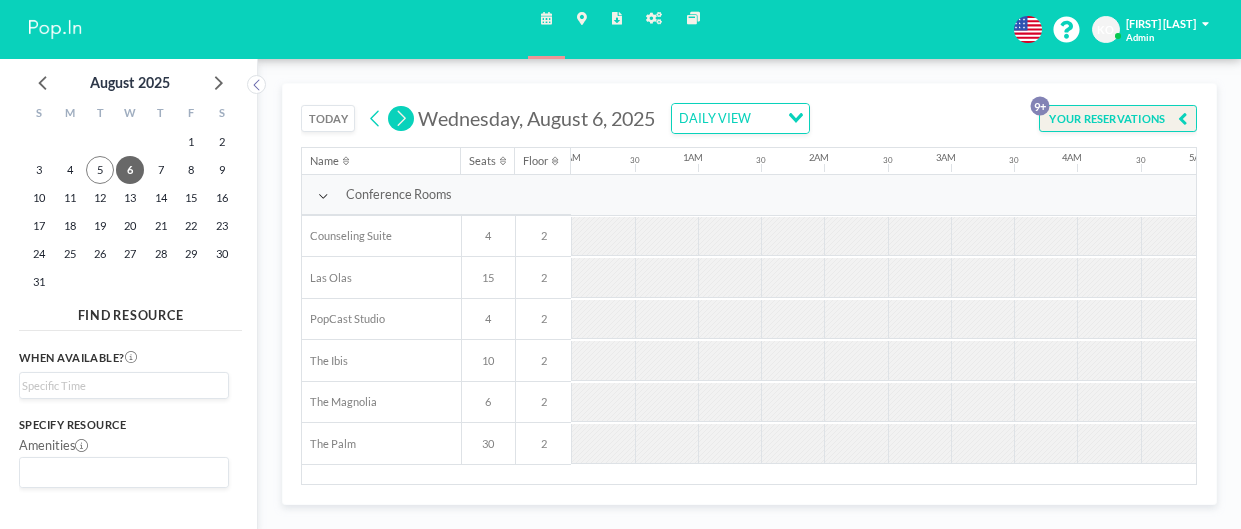 click 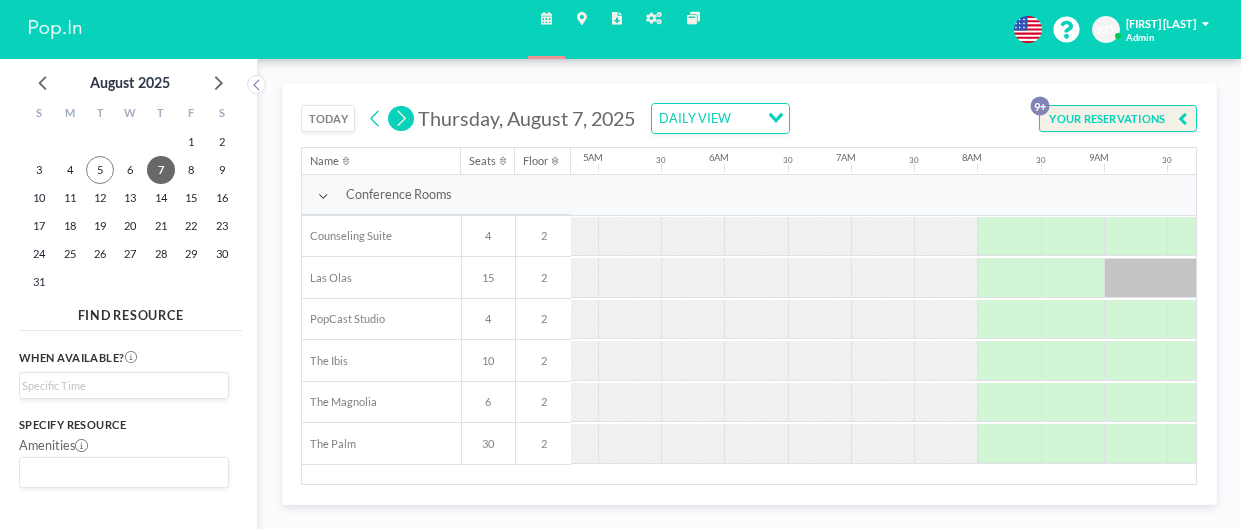 scroll, scrollTop: 0, scrollLeft: 900, axis: horizontal 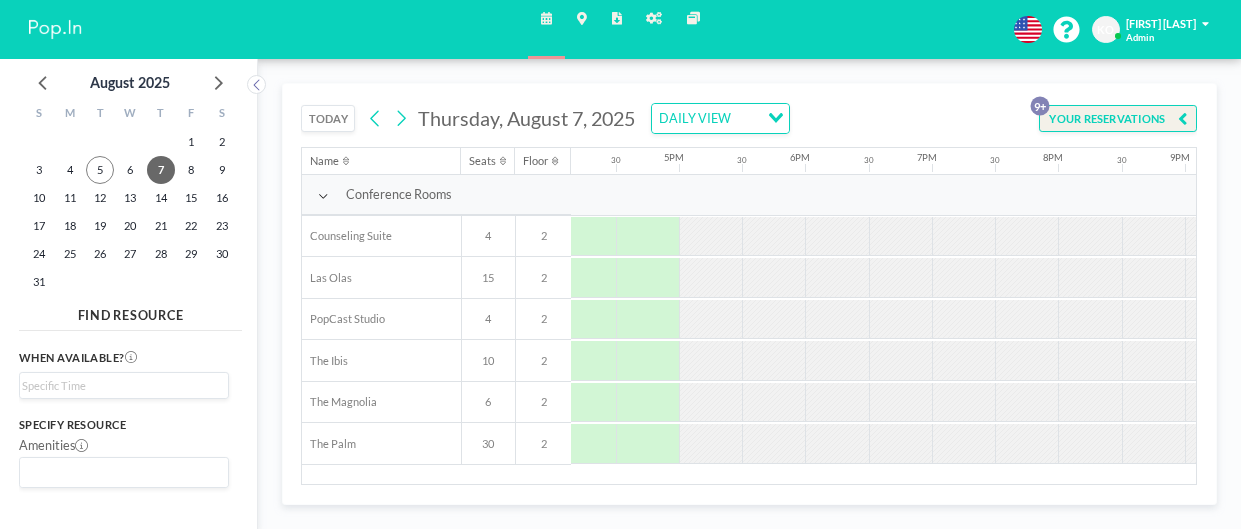 click at bounding box center [963, 236] 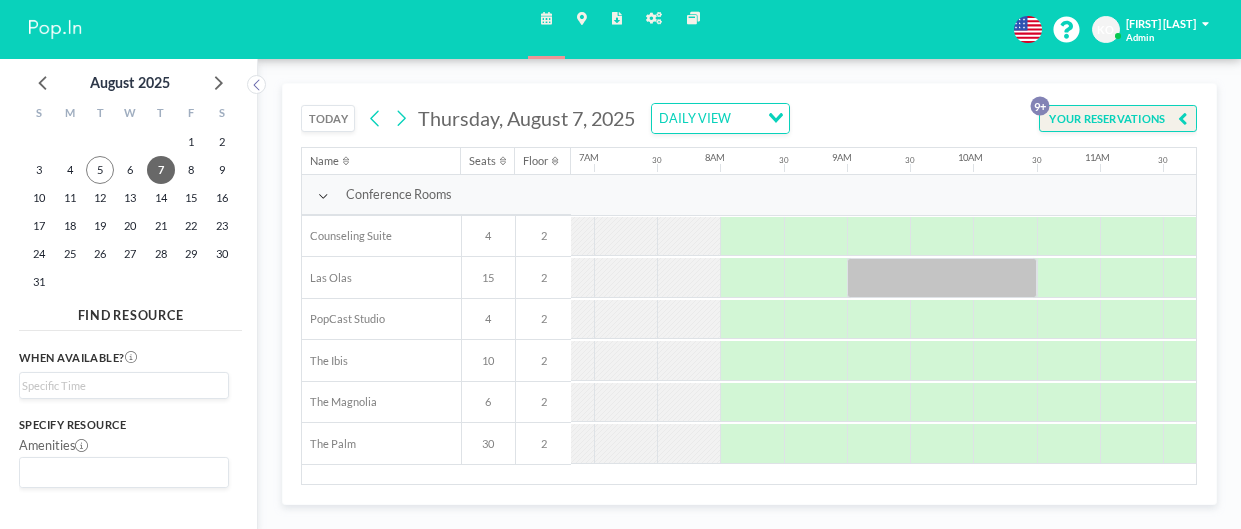 scroll, scrollTop: 0, scrollLeft: 900, axis: horizontal 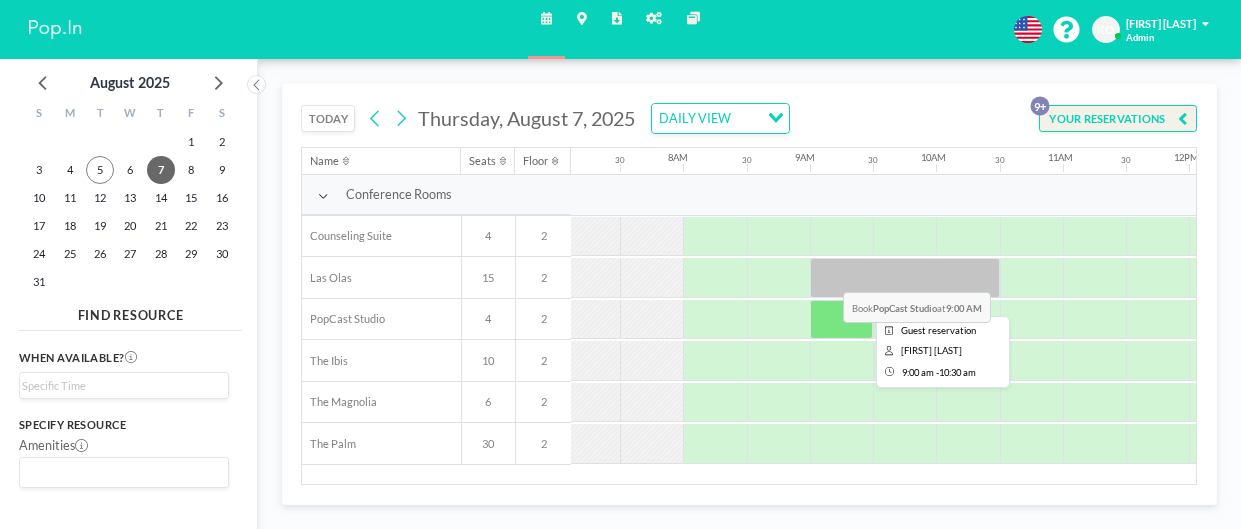 click at bounding box center (905, 278) 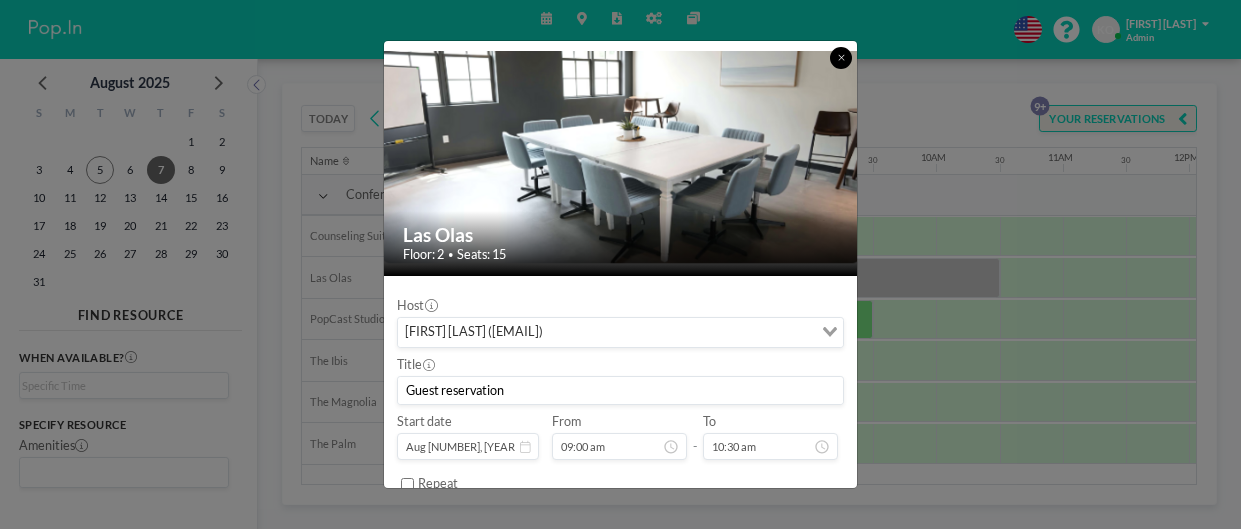 click at bounding box center [841, 58] 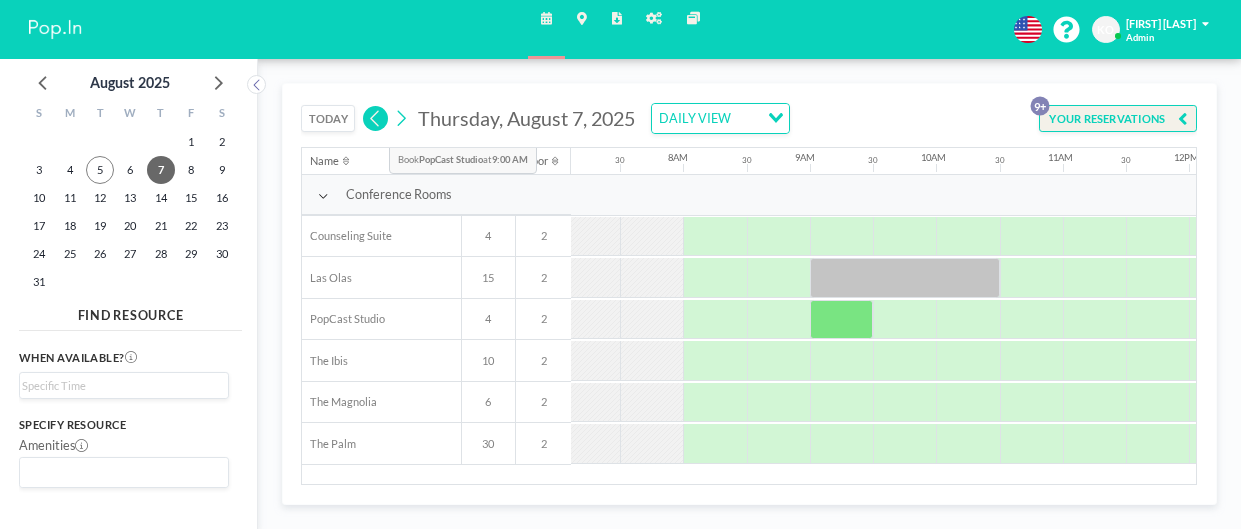 click 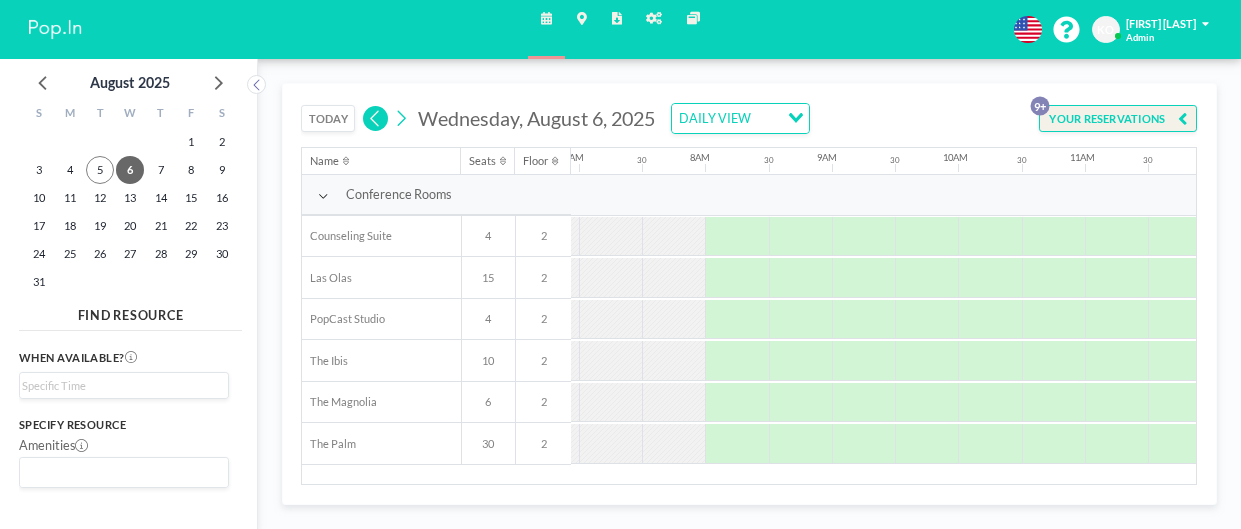 scroll, scrollTop: 0, scrollLeft: 900, axis: horizontal 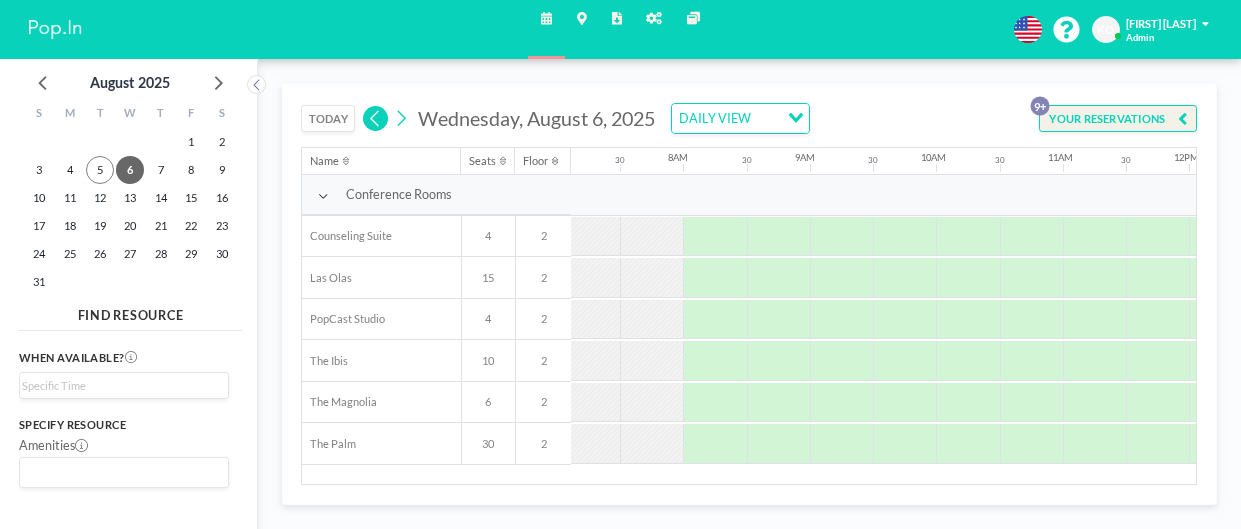 click 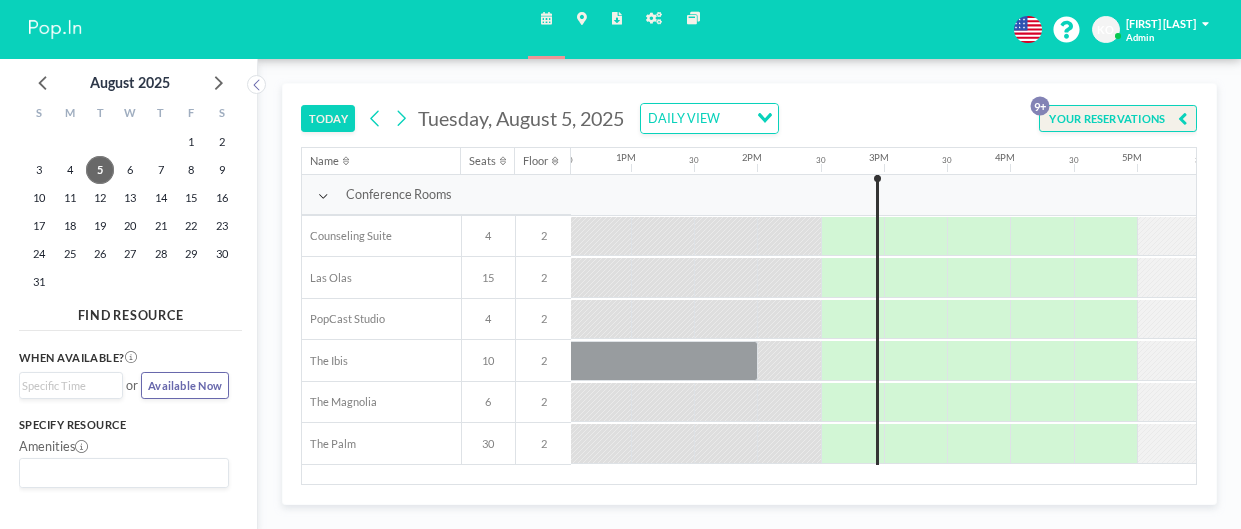 scroll, scrollTop: 0, scrollLeft: 1679, axis: horizontal 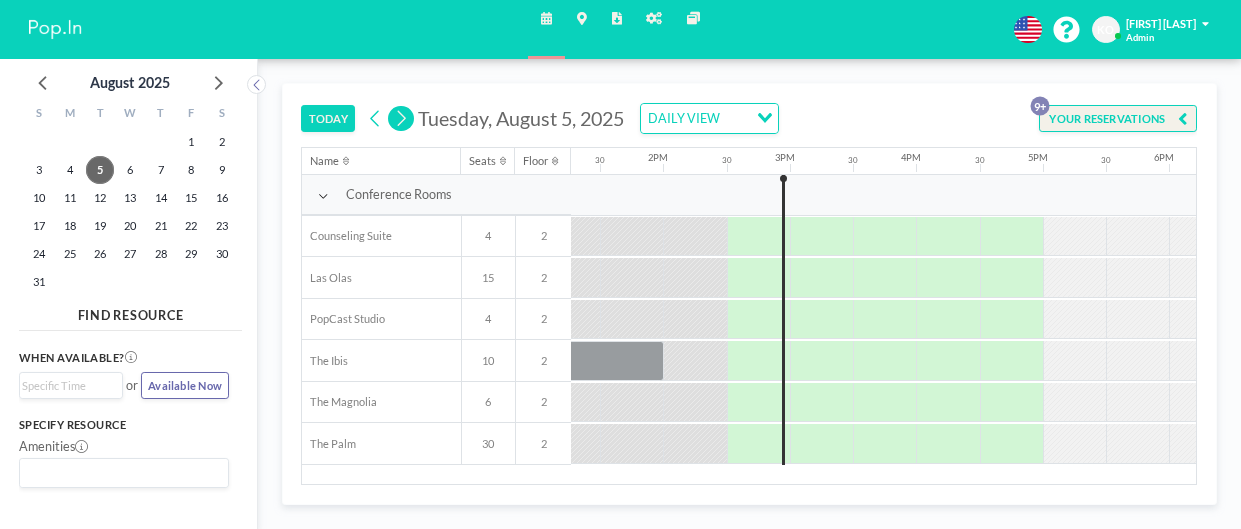 click 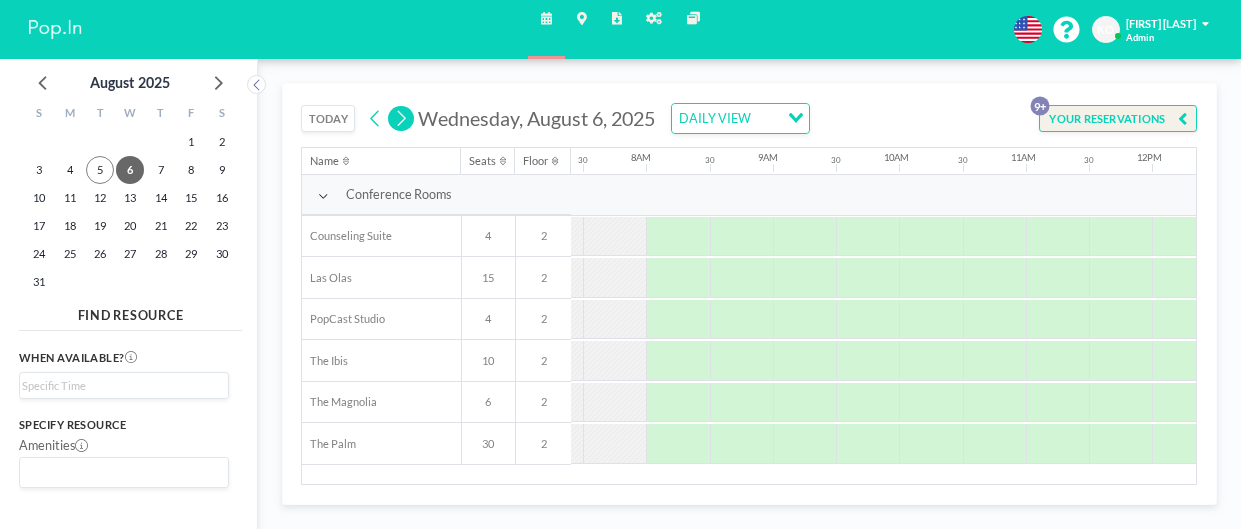 scroll, scrollTop: 0, scrollLeft: 960, axis: horizontal 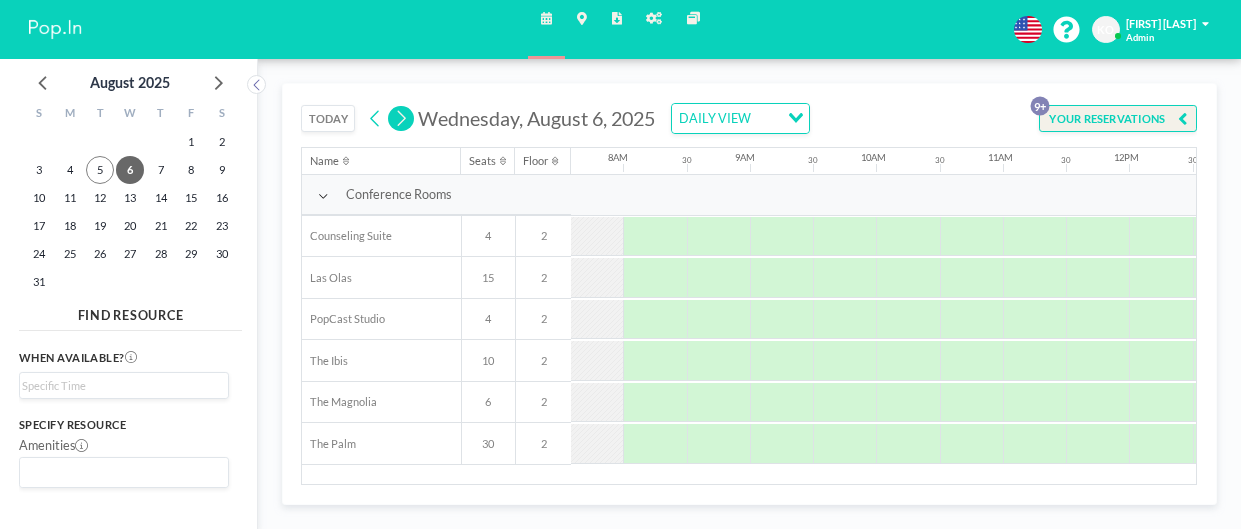 click 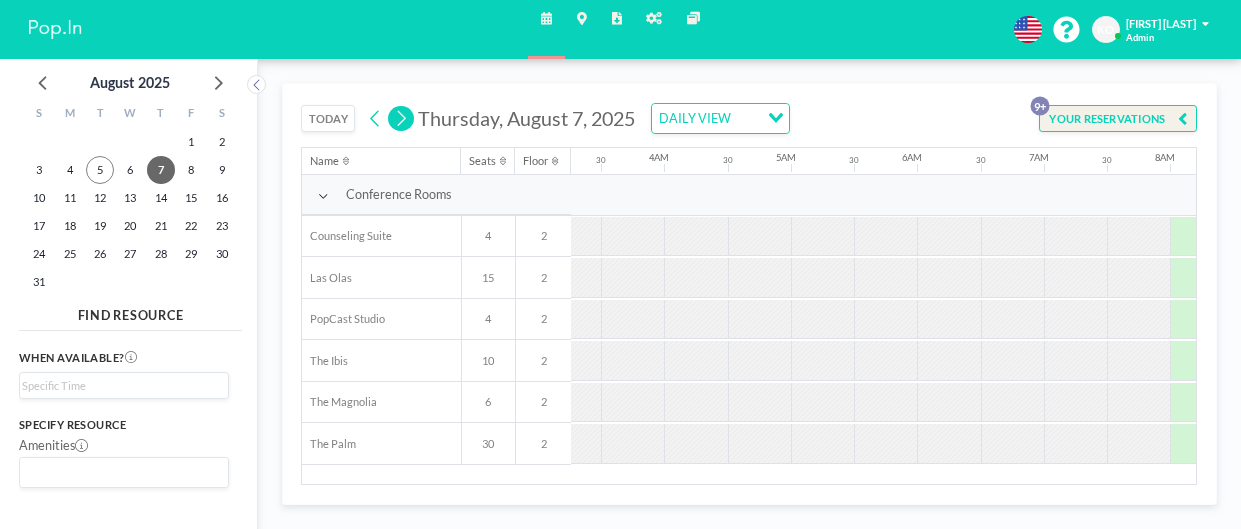 scroll, scrollTop: 0, scrollLeft: 878, axis: horizontal 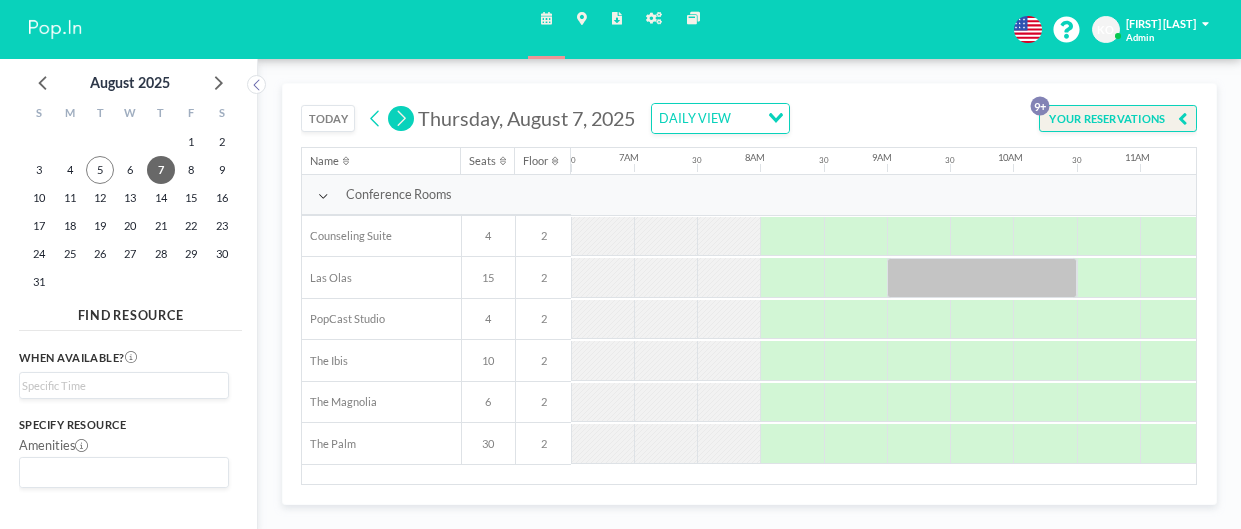 click 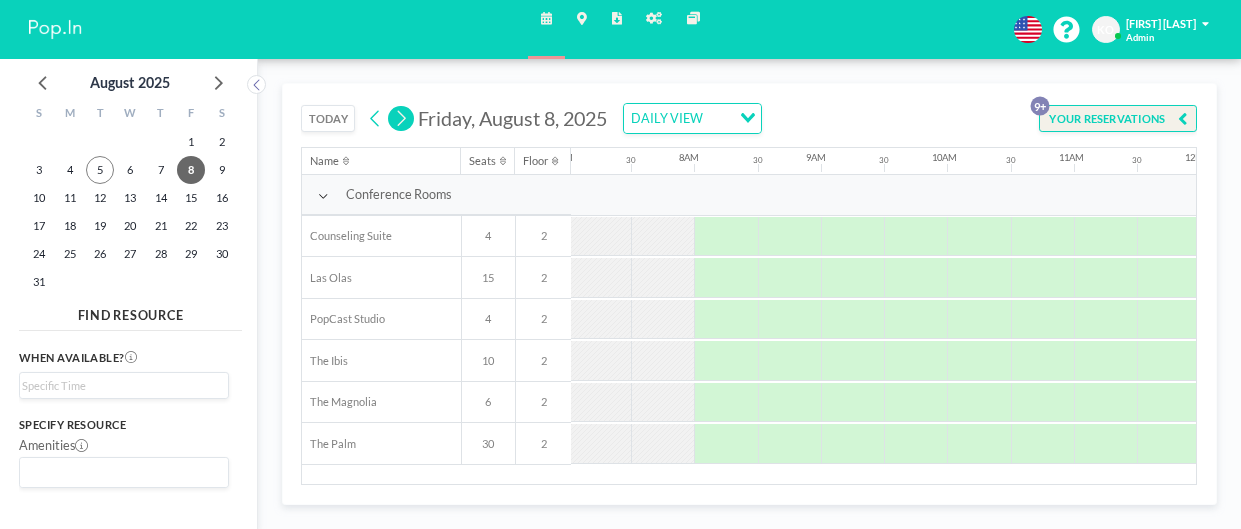 scroll, scrollTop: 0, scrollLeft: 900, axis: horizontal 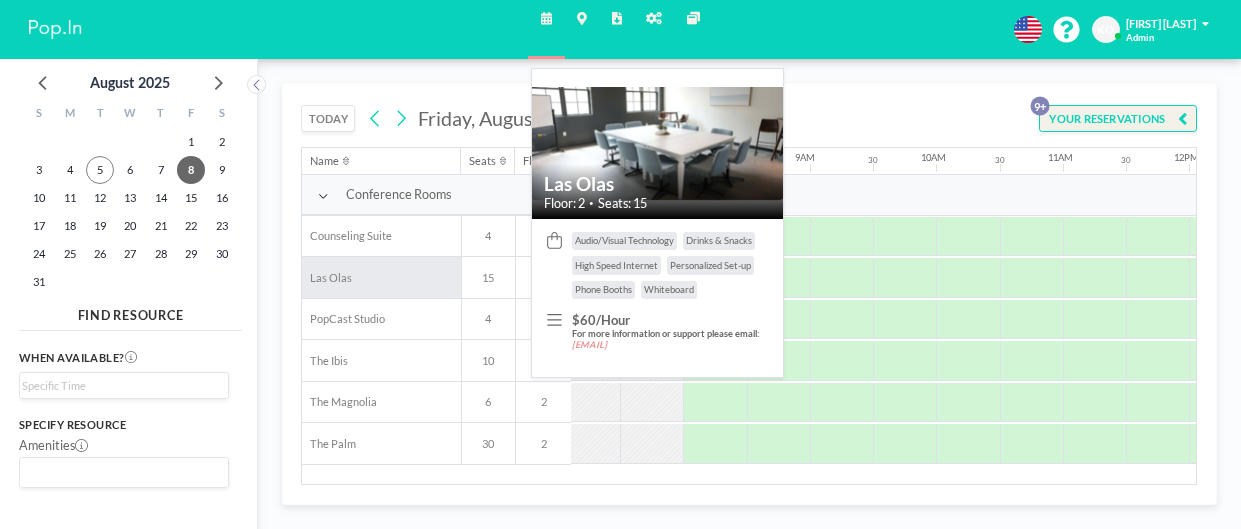click on "Las Olas" at bounding box center [381, 277] 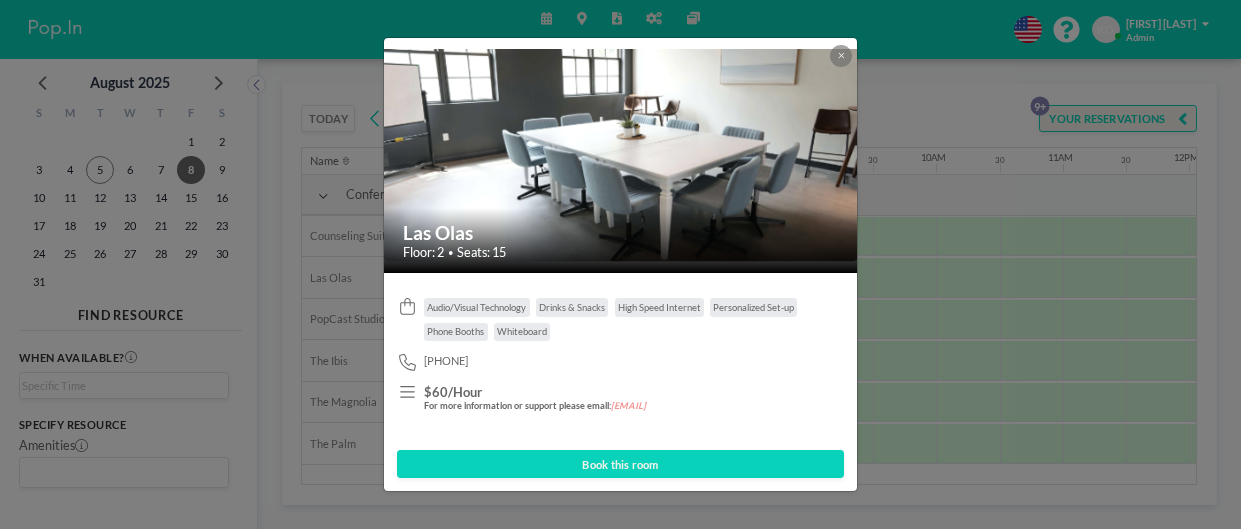 click on "Book this room" at bounding box center [620, 464] 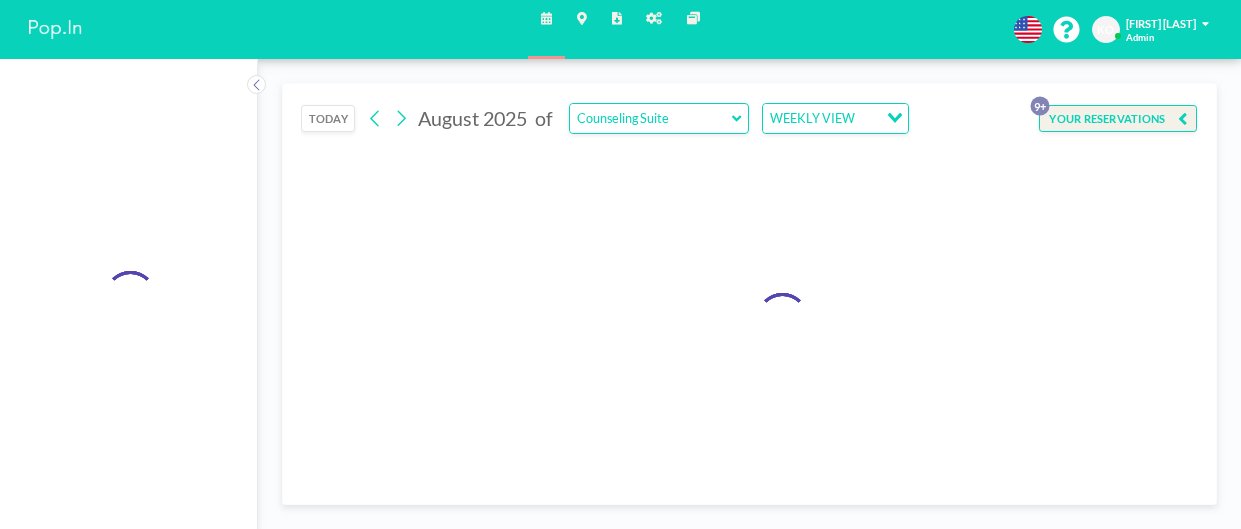 type on "Las Olas" 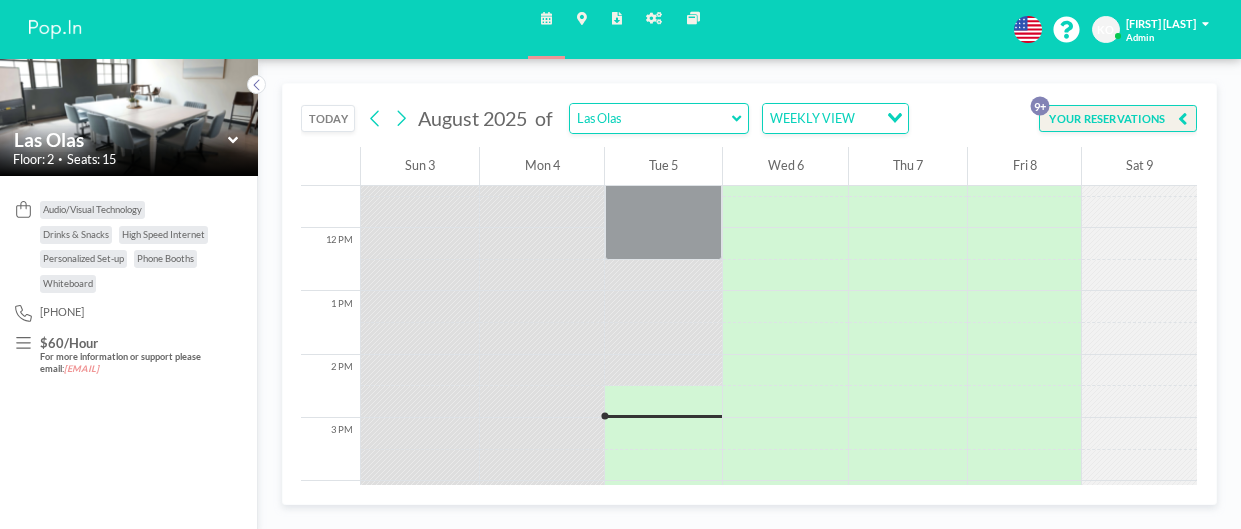 scroll, scrollTop: 716, scrollLeft: 0, axis: vertical 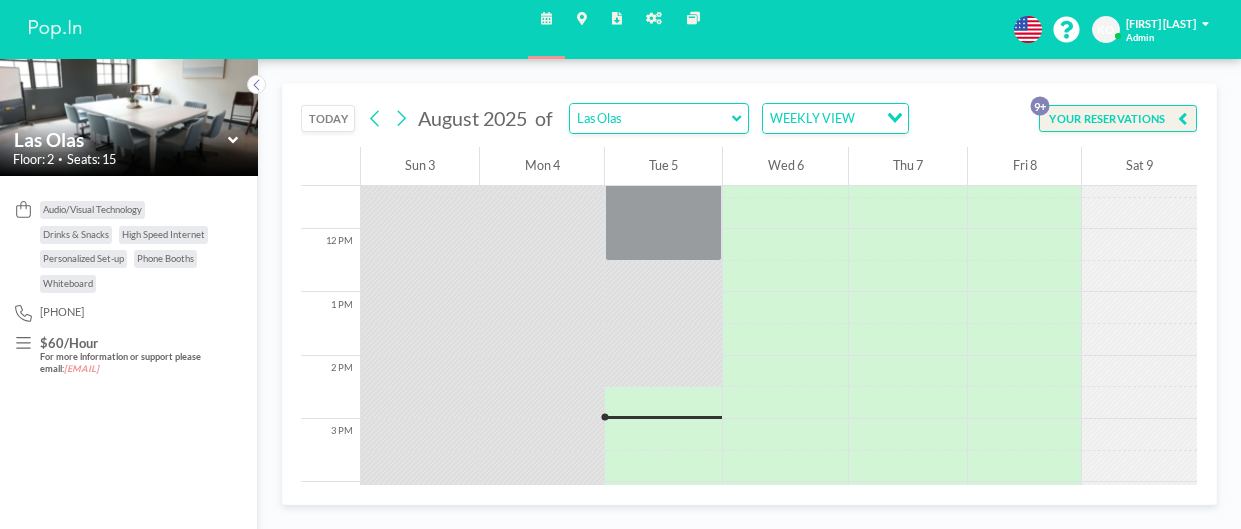 click on "WEEKLY VIEW" at bounding box center [820, 116] 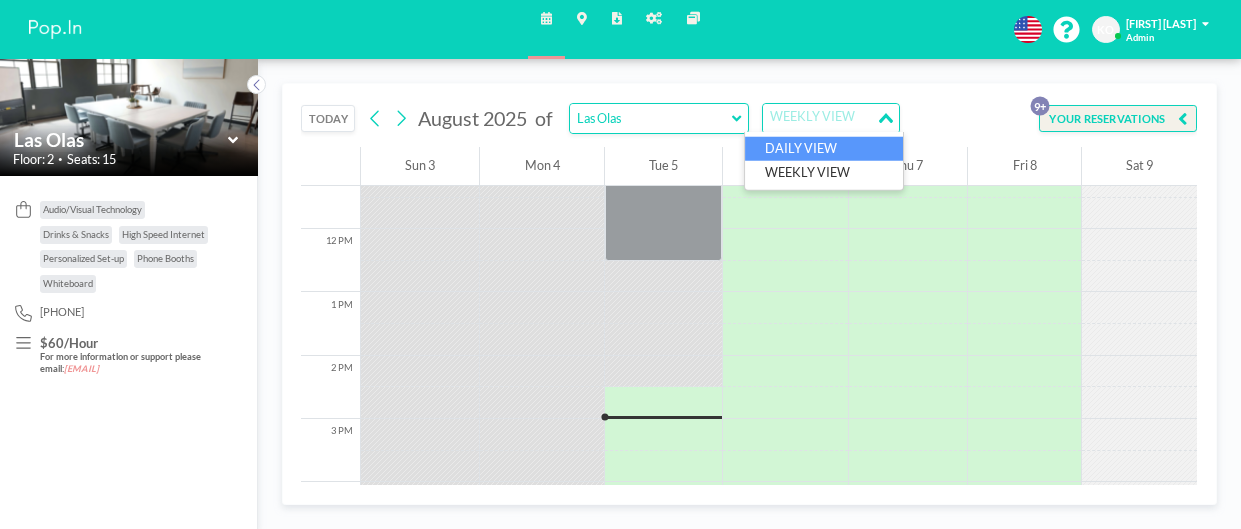 click on "DAILY VIEW" at bounding box center (824, 149) 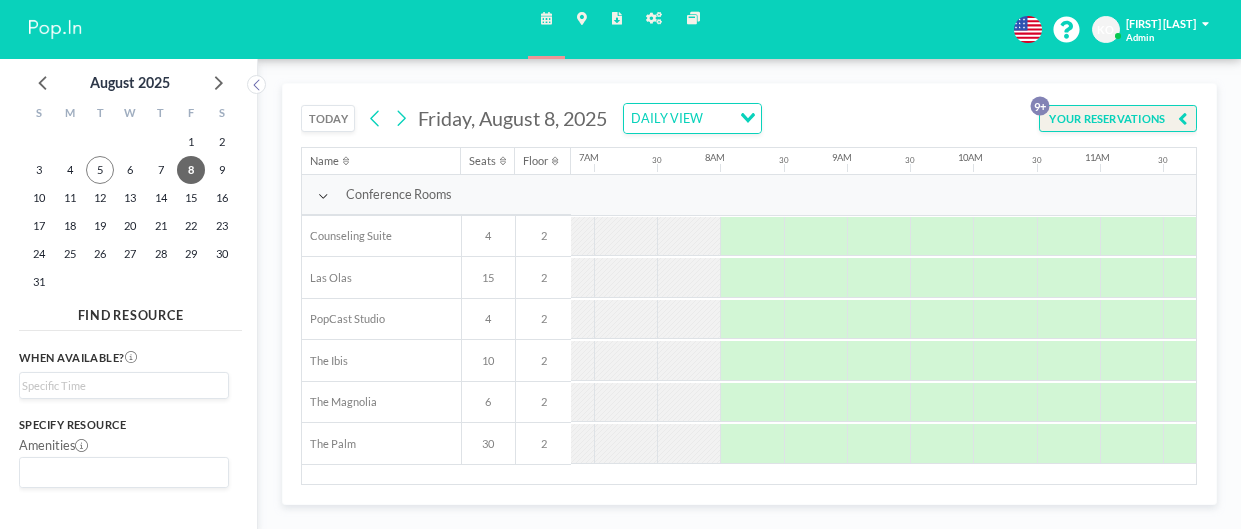 scroll, scrollTop: 0, scrollLeft: 900, axis: horizontal 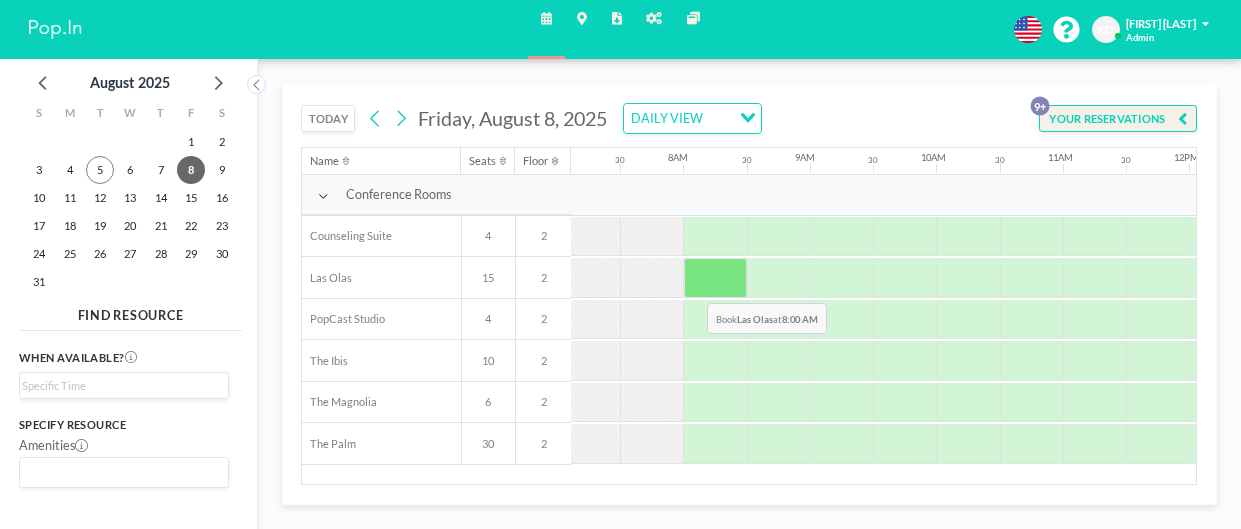 click at bounding box center (715, 278) 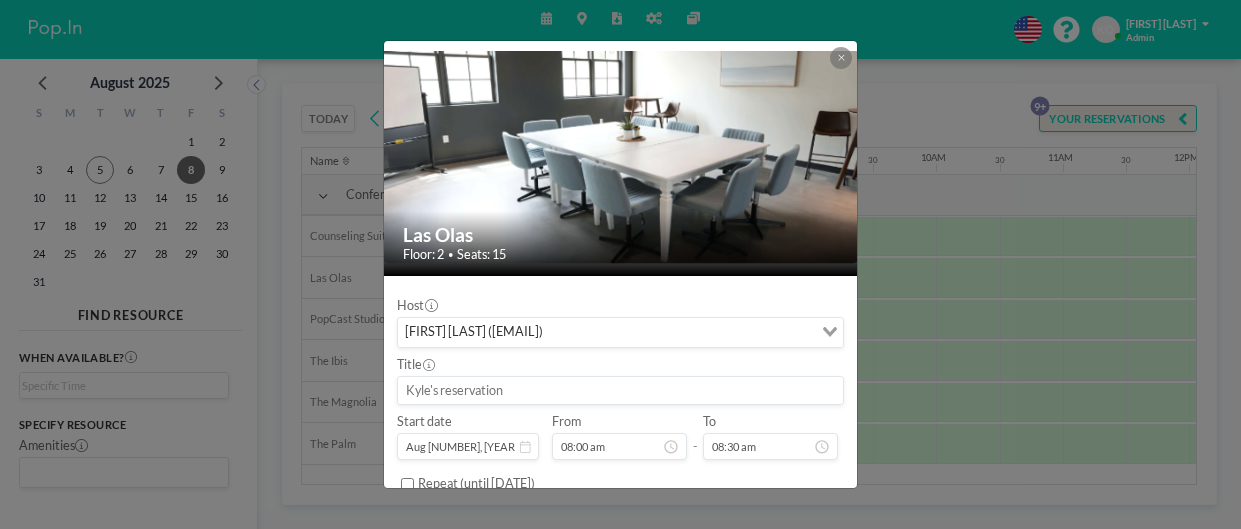 click at bounding box center (620, 390) 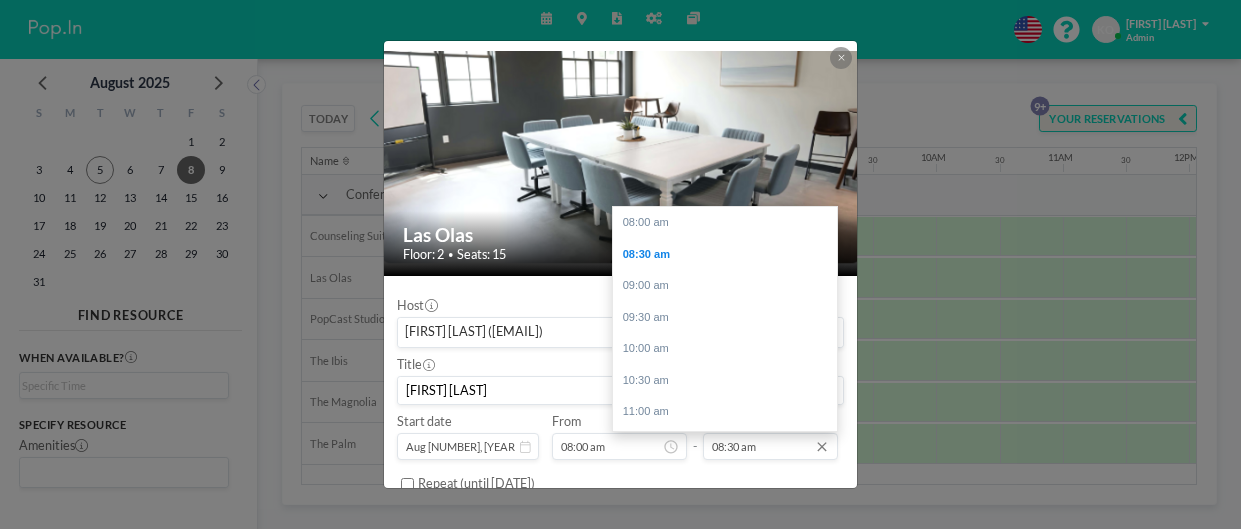 scroll, scrollTop: 30, scrollLeft: 0, axis: vertical 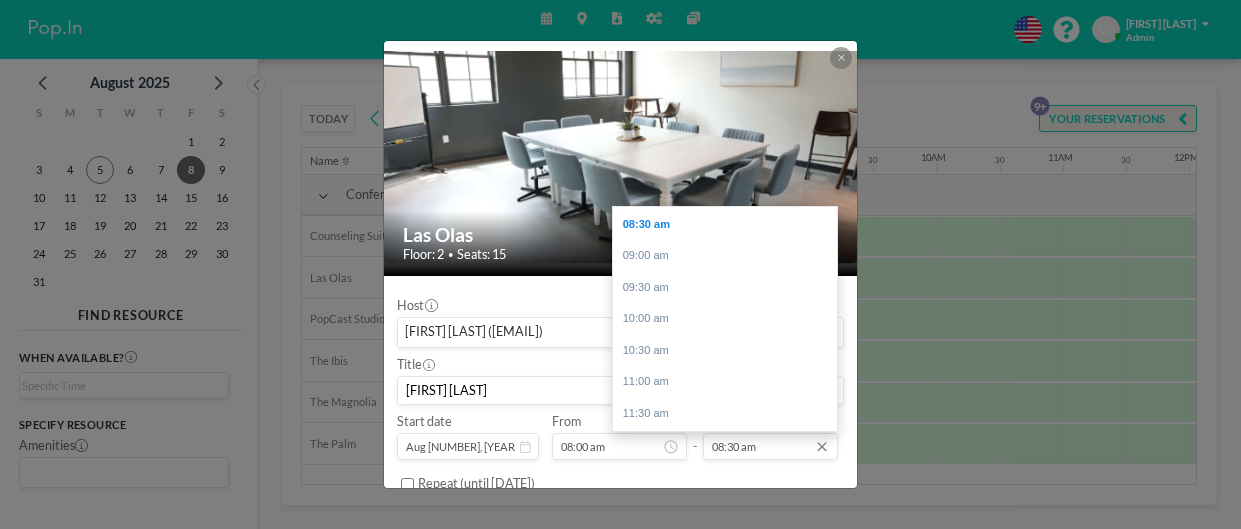 type on "[FIRST] [LAST]" 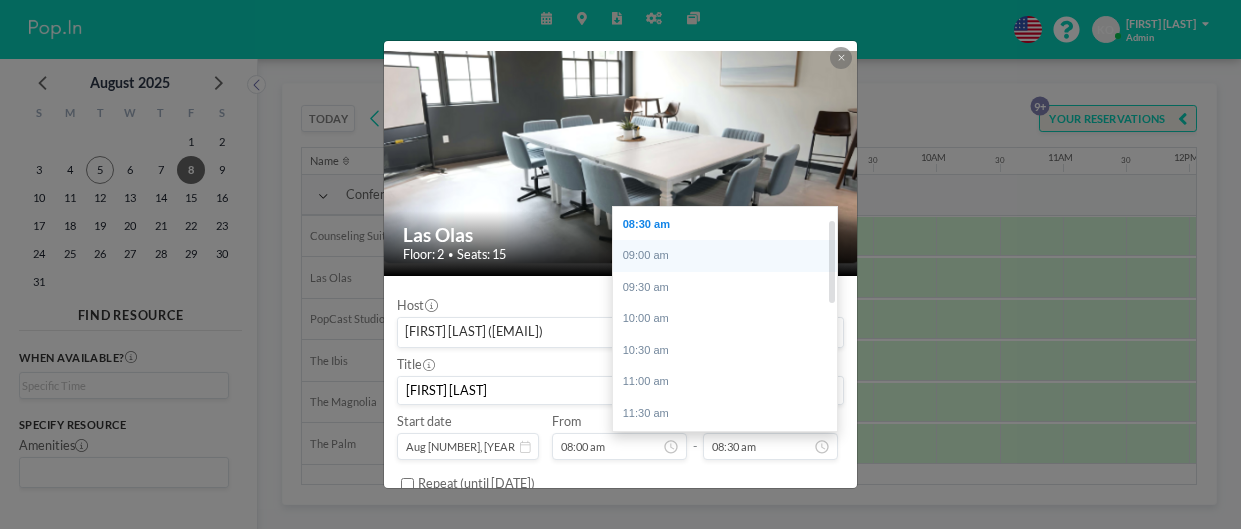 click on "09:00 am" at bounding box center (725, 256) 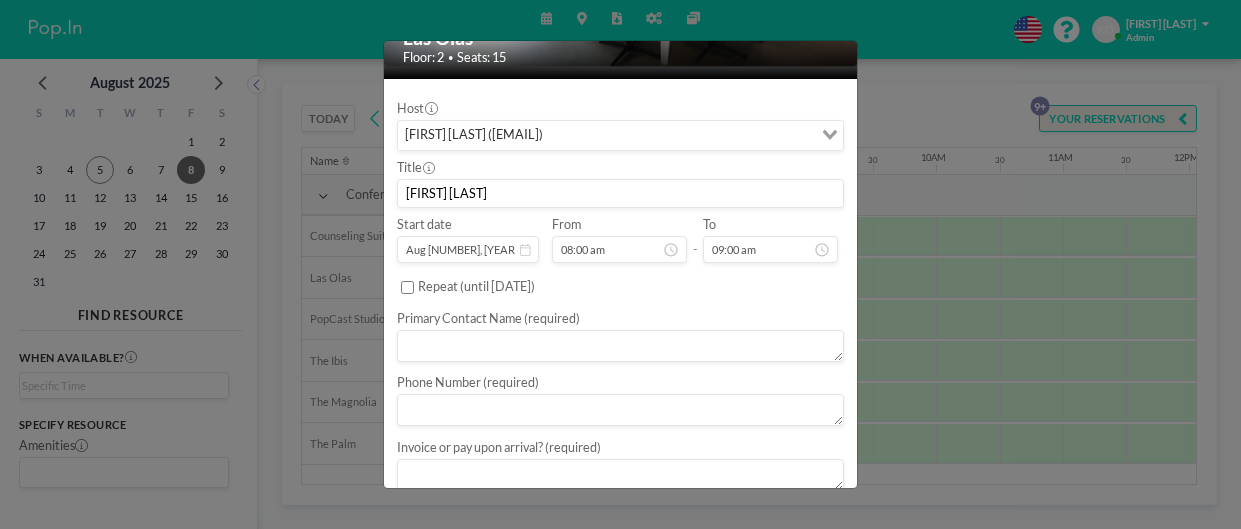 scroll, scrollTop: 205, scrollLeft: 0, axis: vertical 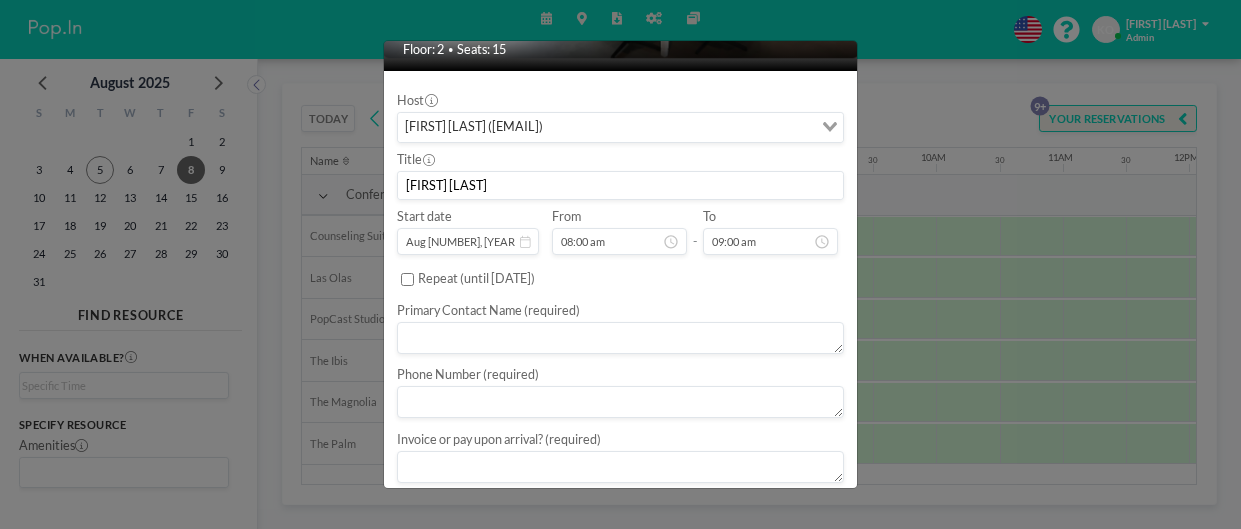 click at bounding box center (620, 338) 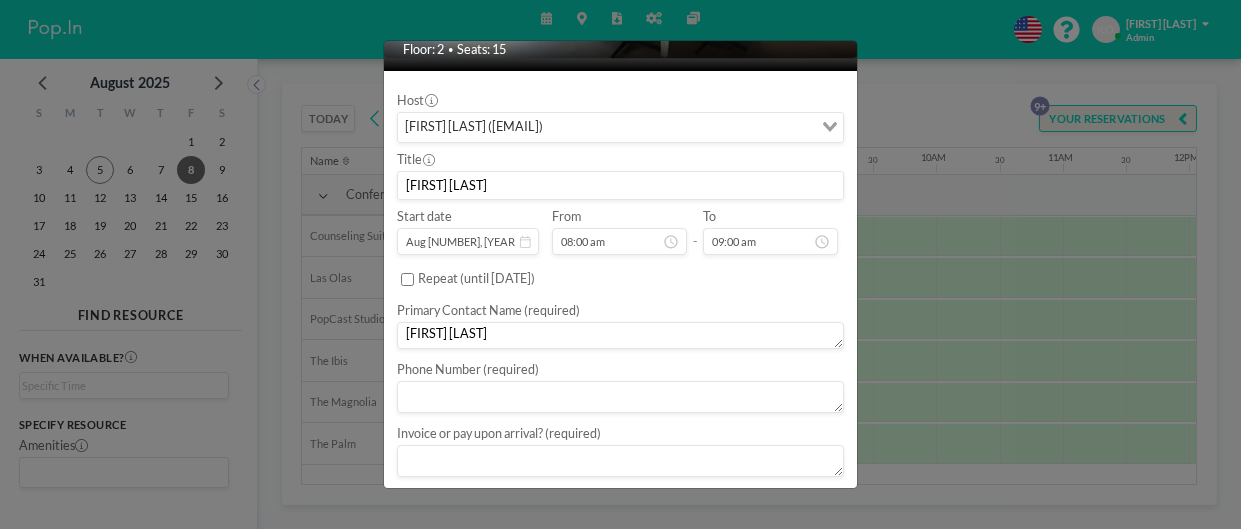 type on "[FIRST] [LAST]" 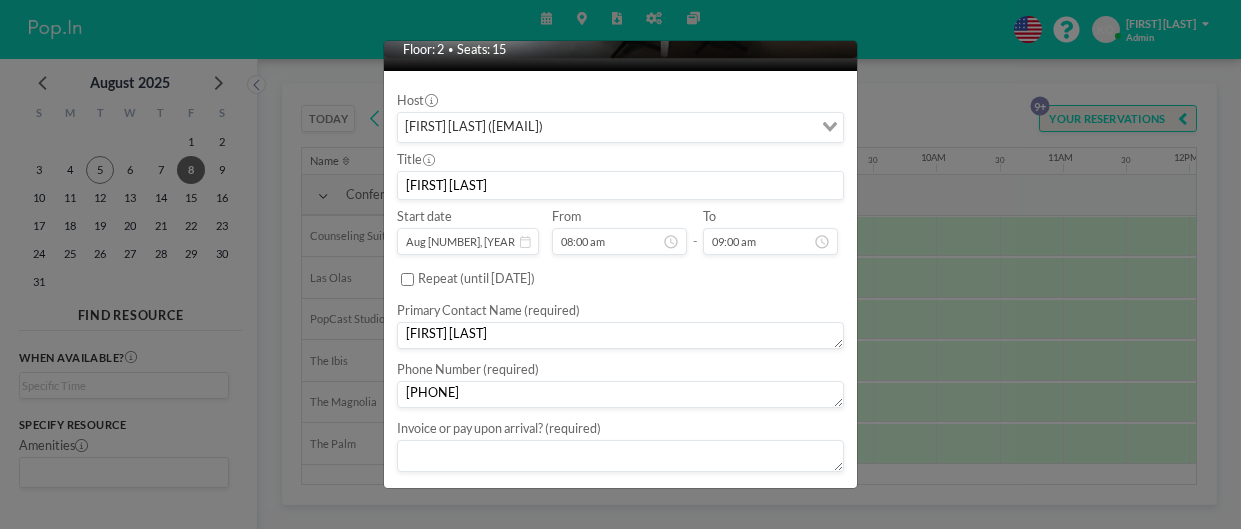 type on "[PHONE]" 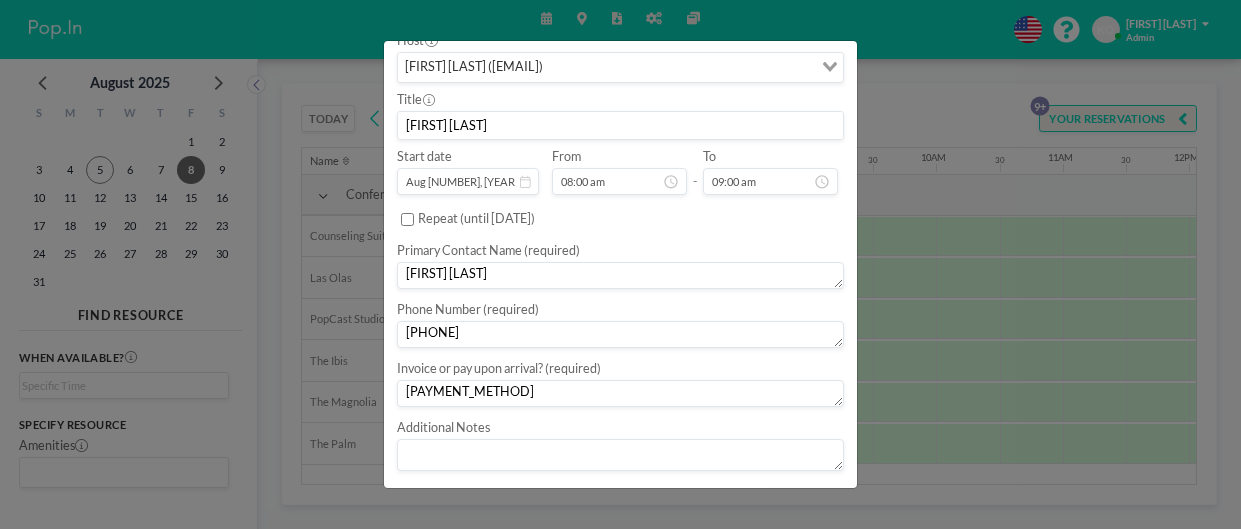 scroll, scrollTop: 301, scrollLeft: 0, axis: vertical 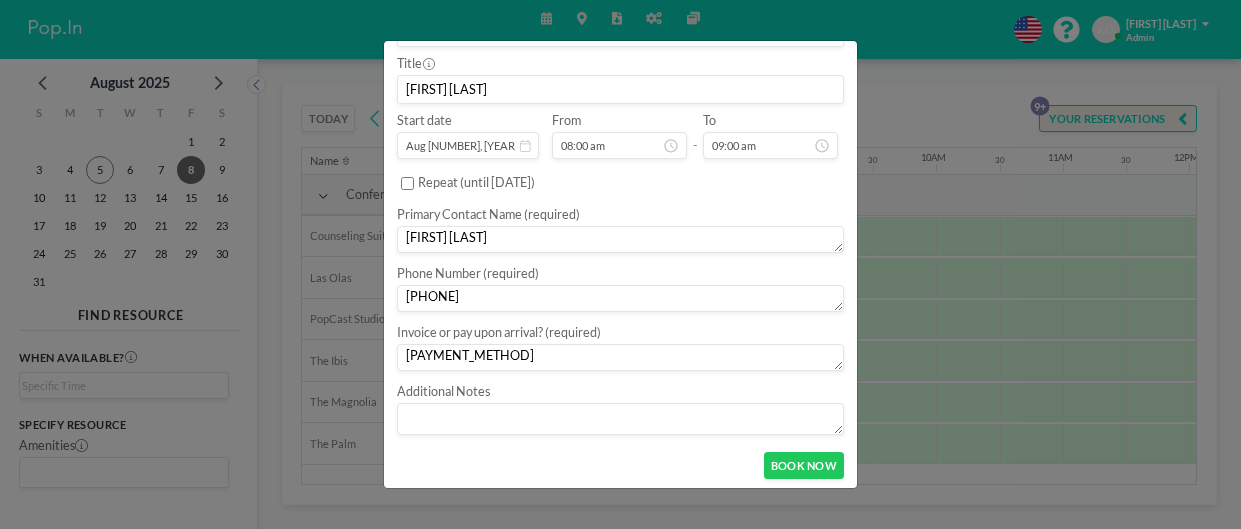 type on "[PAYMENT_METHOD]" 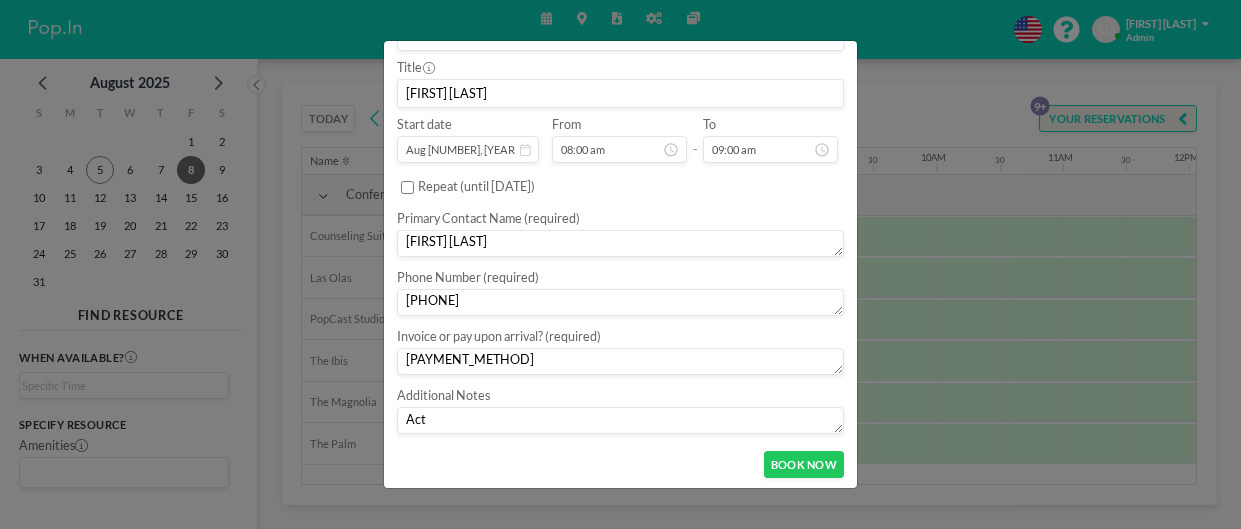 scroll, scrollTop: 296, scrollLeft: 0, axis: vertical 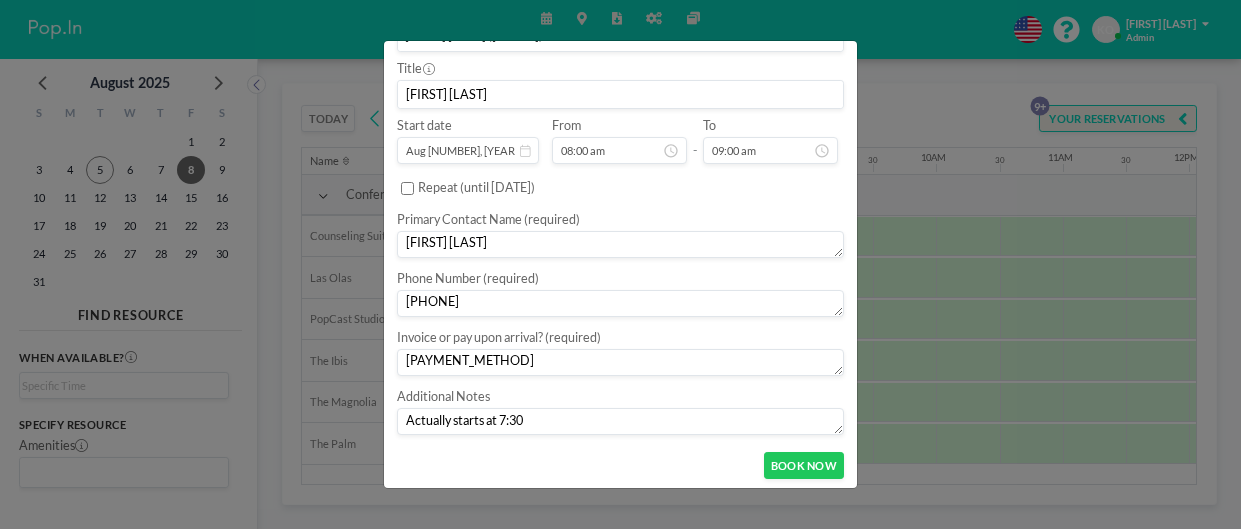 type on "Actually starts at 7:30" 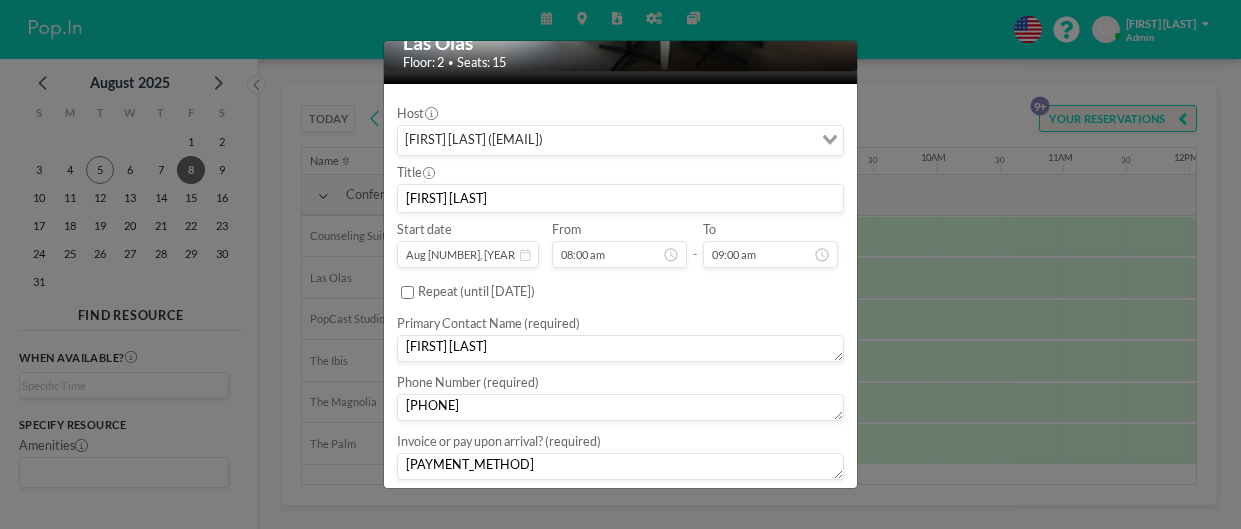 scroll, scrollTop: 189, scrollLeft: 0, axis: vertical 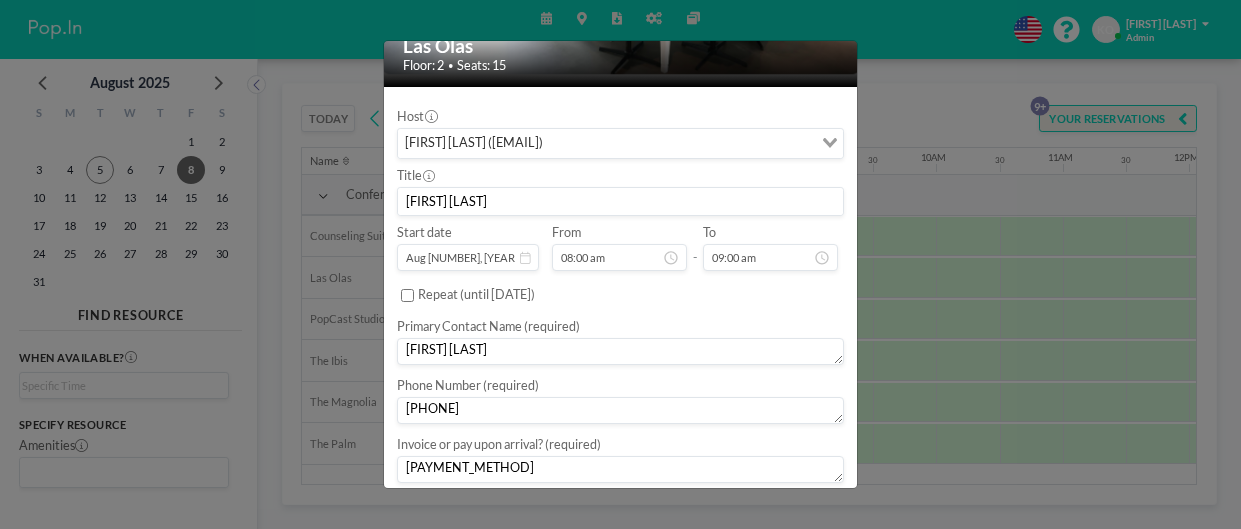 type on "[FIRST] [LAST]" 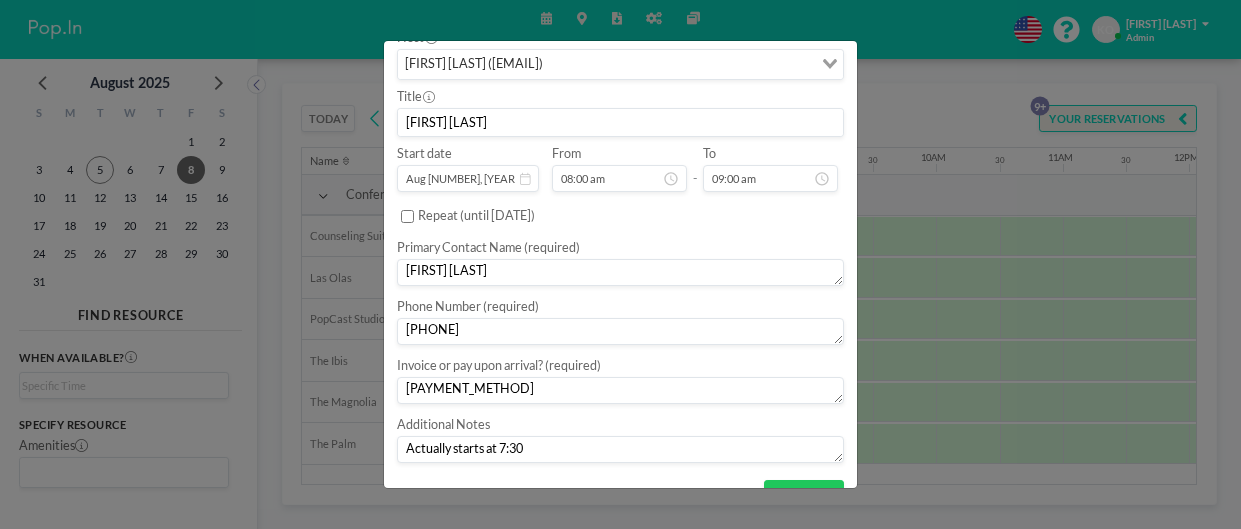 scroll, scrollTop: 296, scrollLeft: 0, axis: vertical 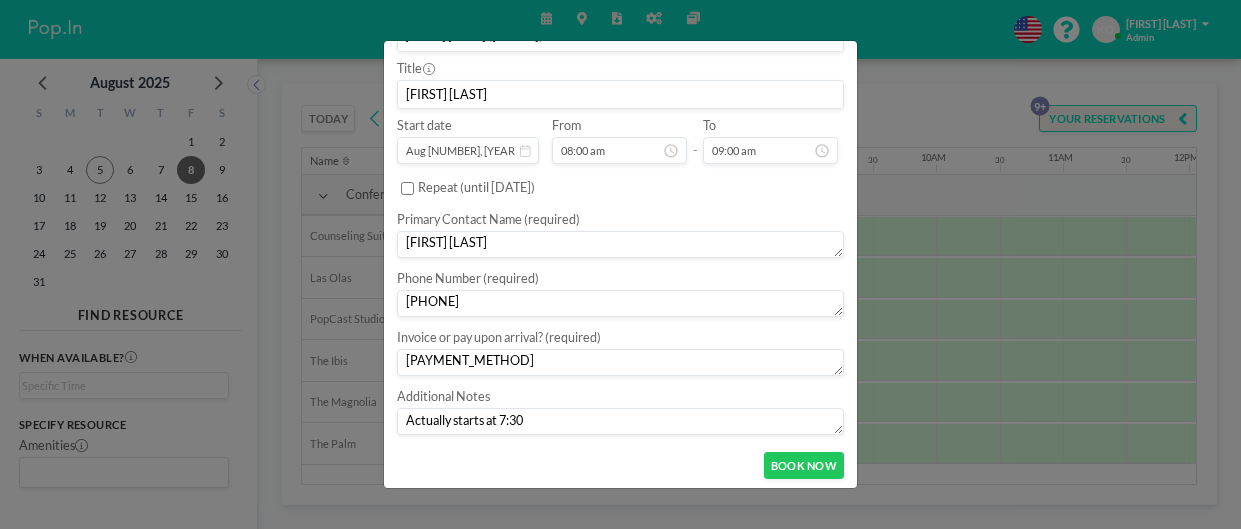 type on "[FIRST] [LAST]" 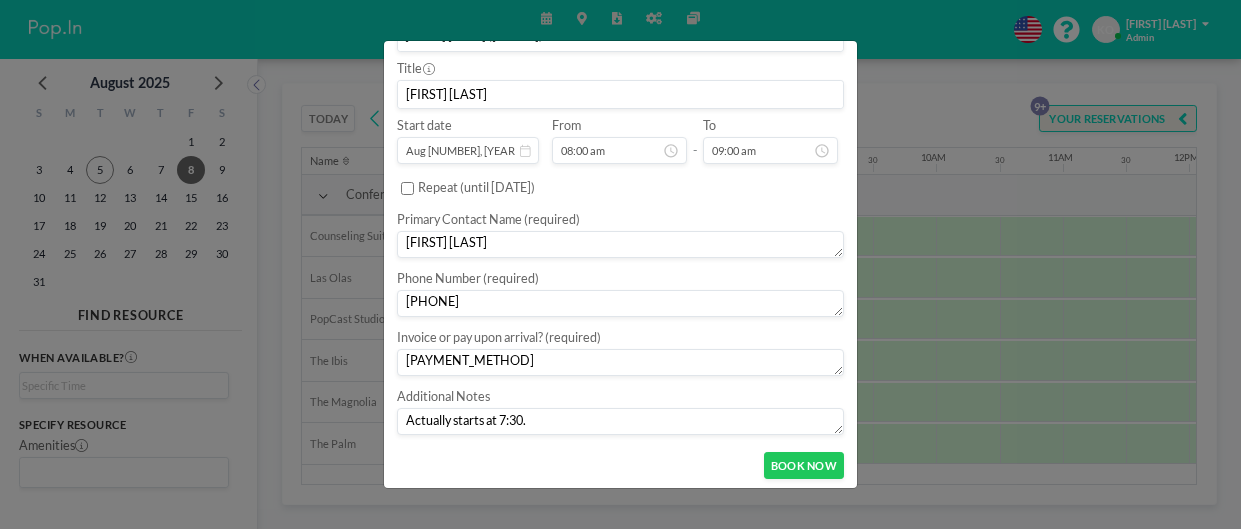 click on "Actually starts at 7:30." at bounding box center [620, 421] 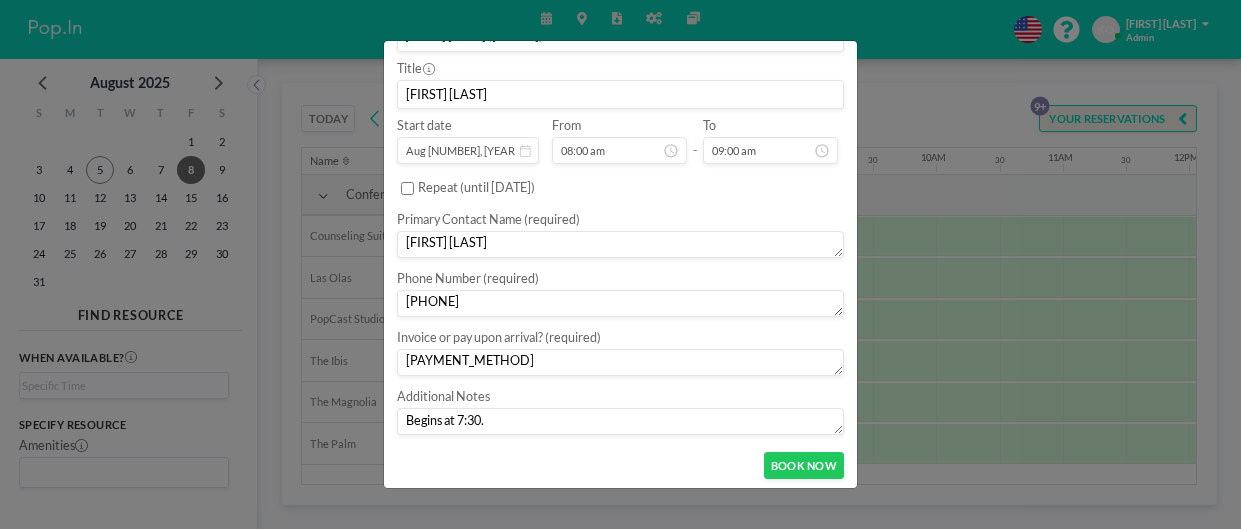 click on "Begins at 7:30." at bounding box center [620, 421] 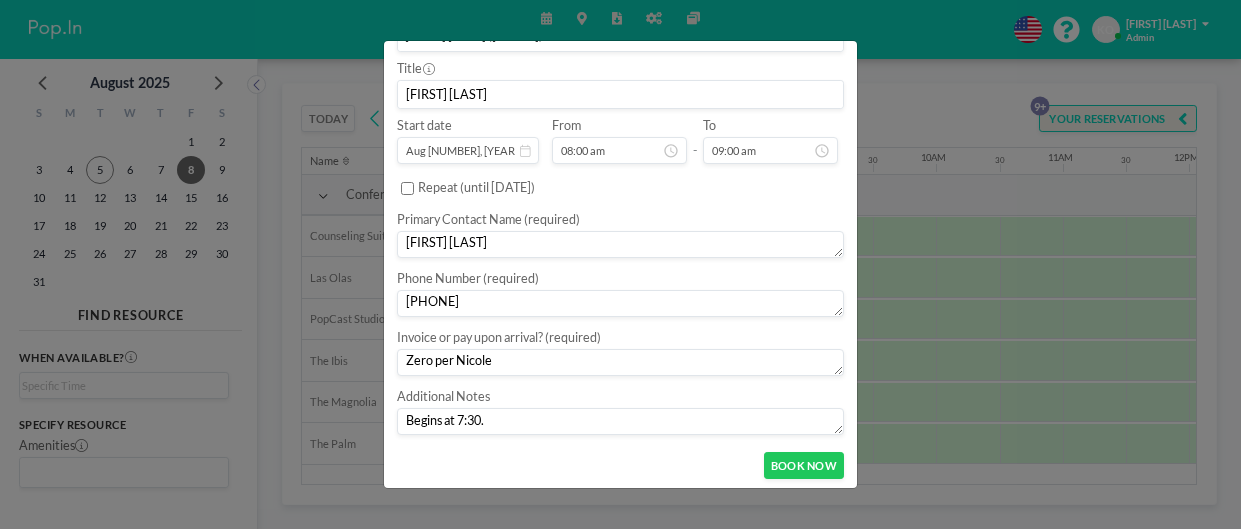 click on "Zero per Nicole" at bounding box center (620, 362) 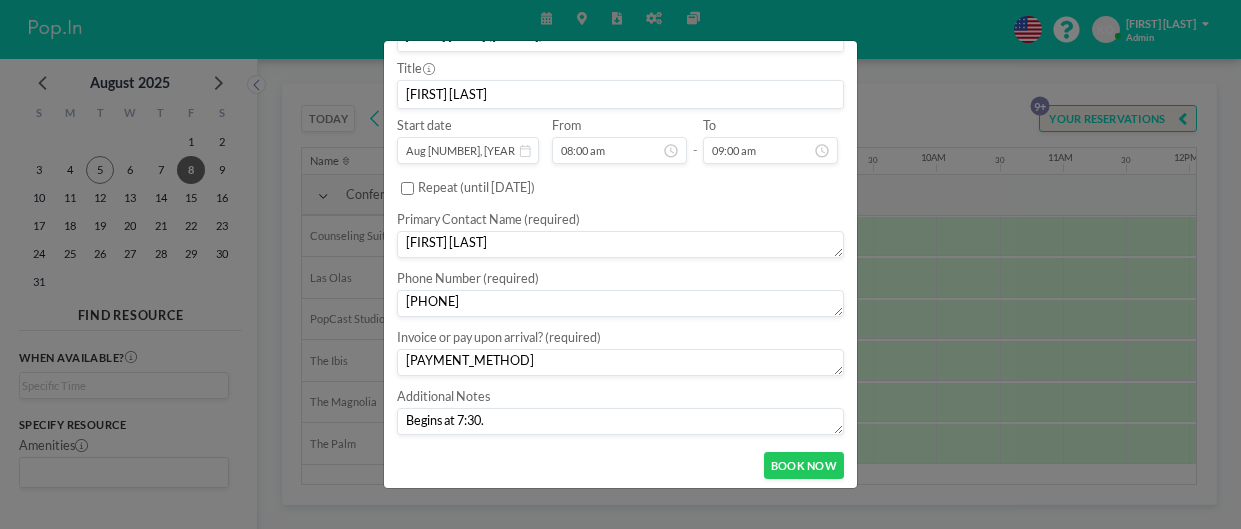 type on "[PAYMENT_METHOD]" 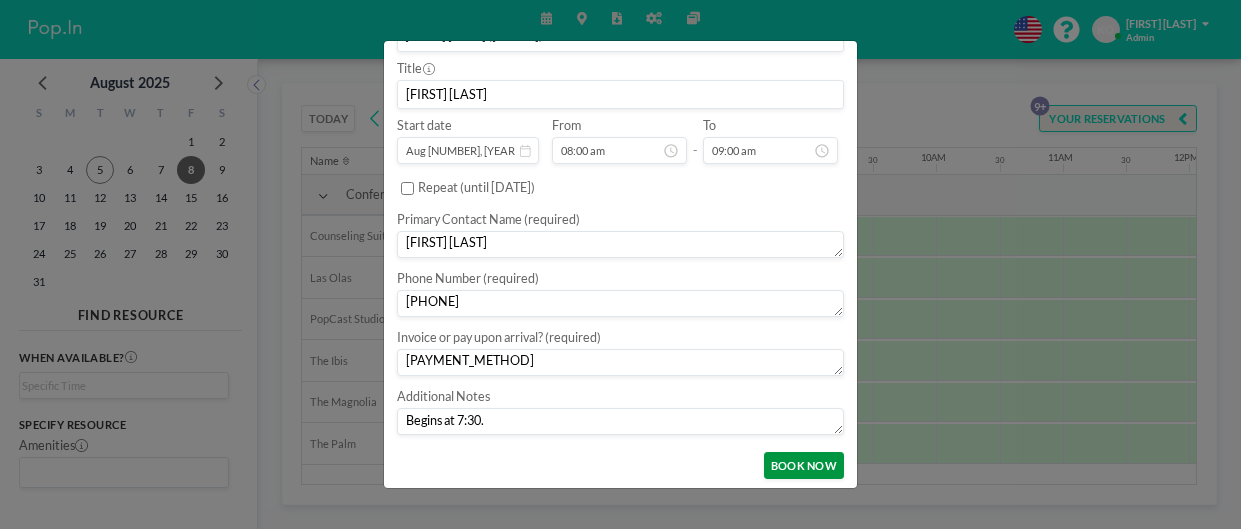 type on "Begins at 7:30." 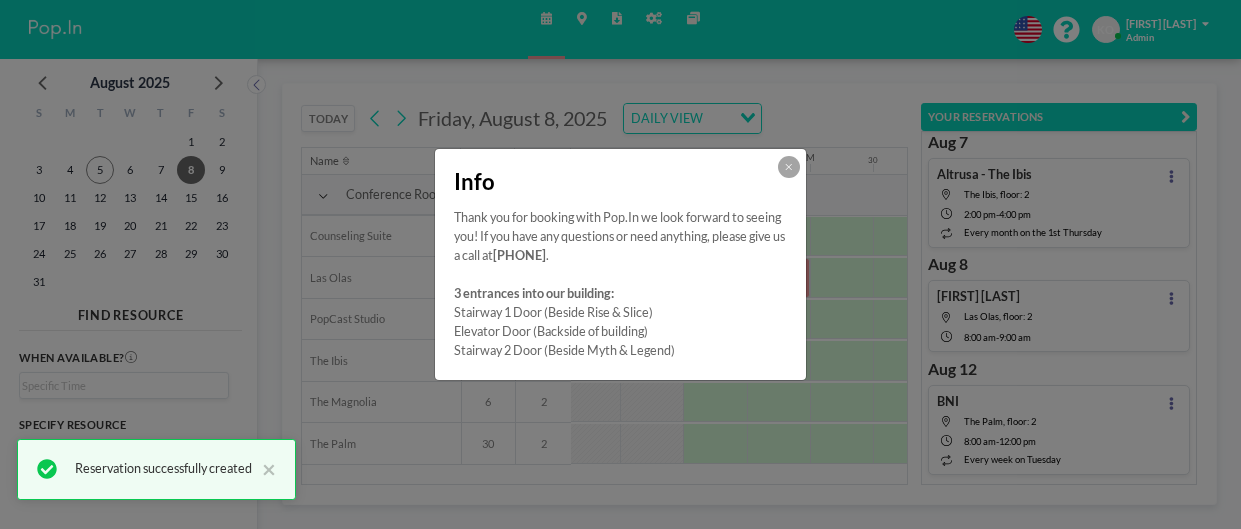 scroll, scrollTop: 9, scrollLeft: 0, axis: vertical 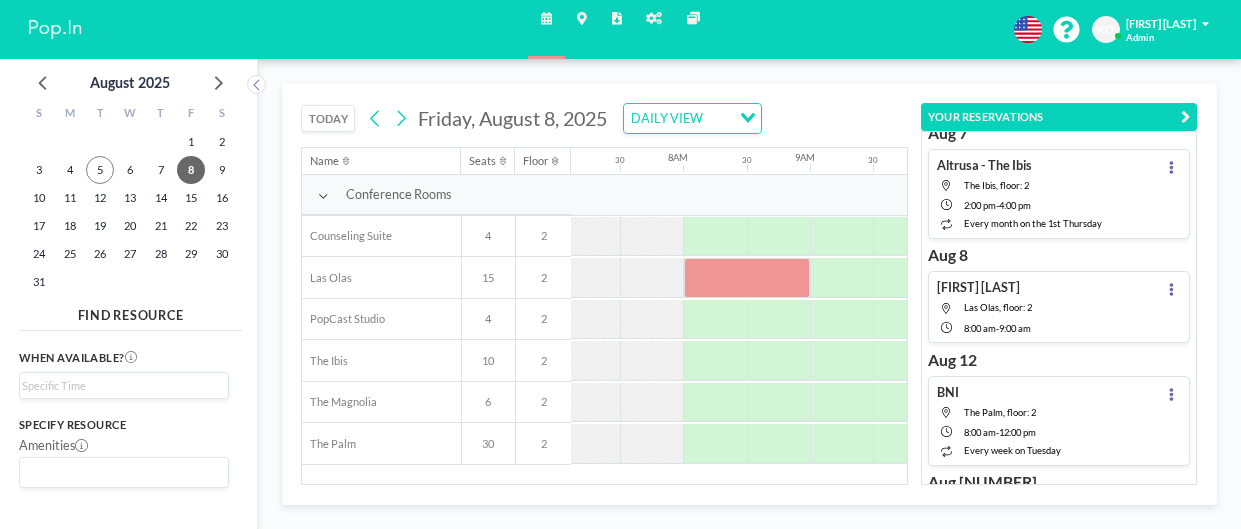 click on "[FIRST] [LAST] Las Olas, floor: 2 8:00 AM  -  9:00 AM" at bounding box center (1059, 307) 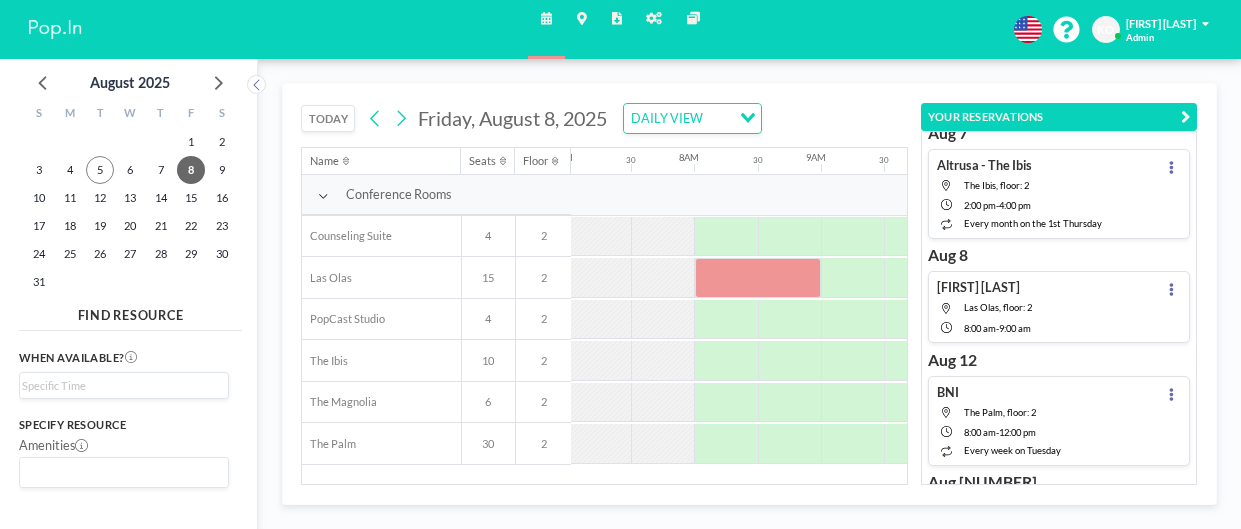 scroll, scrollTop: 0, scrollLeft: 900, axis: horizontal 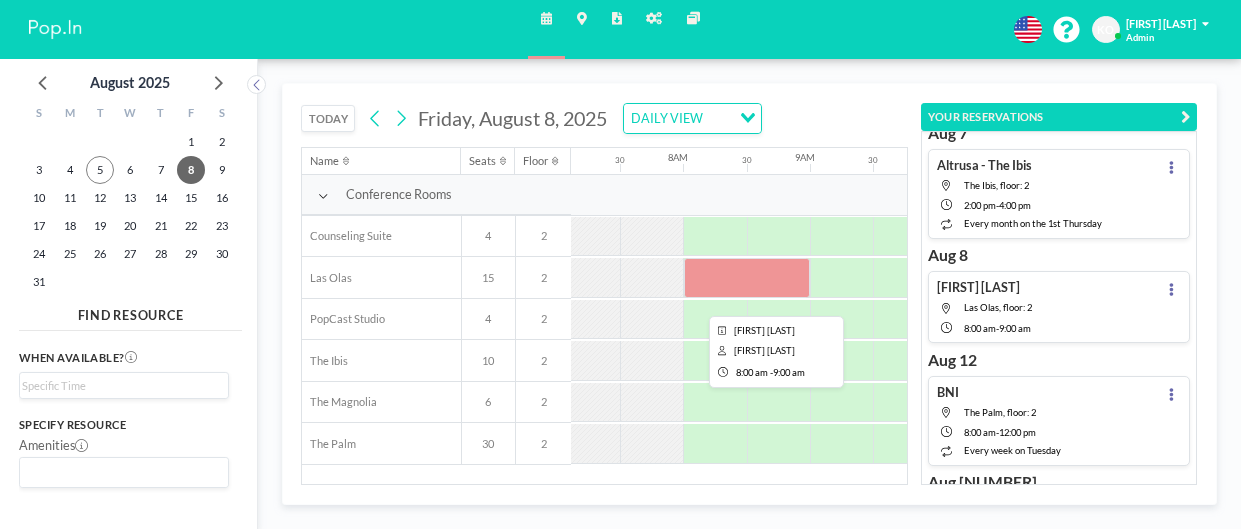 click at bounding box center (747, 278) 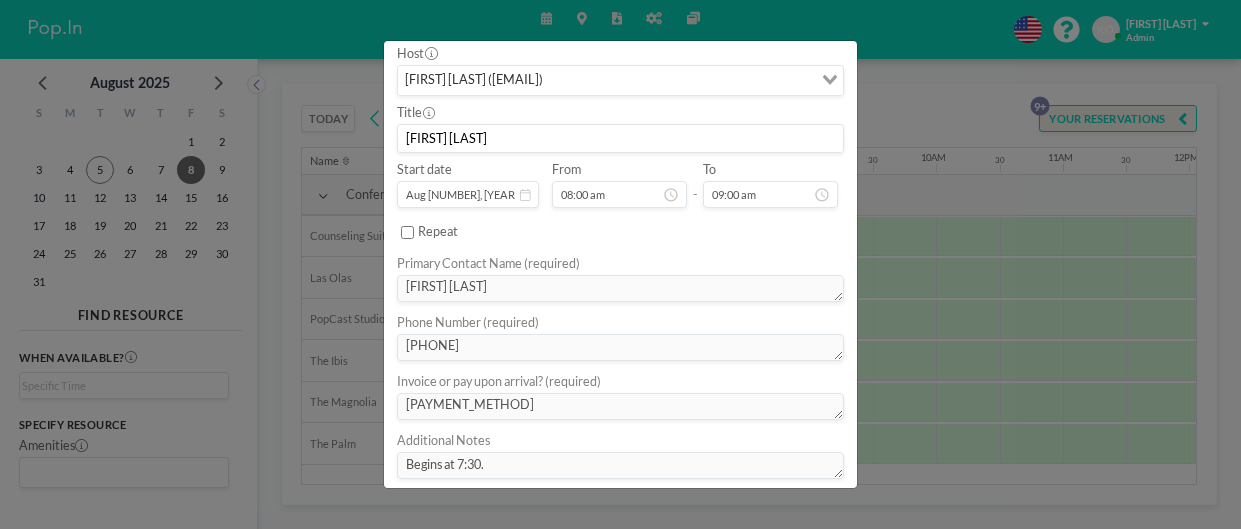 scroll, scrollTop: 257, scrollLeft: 0, axis: vertical 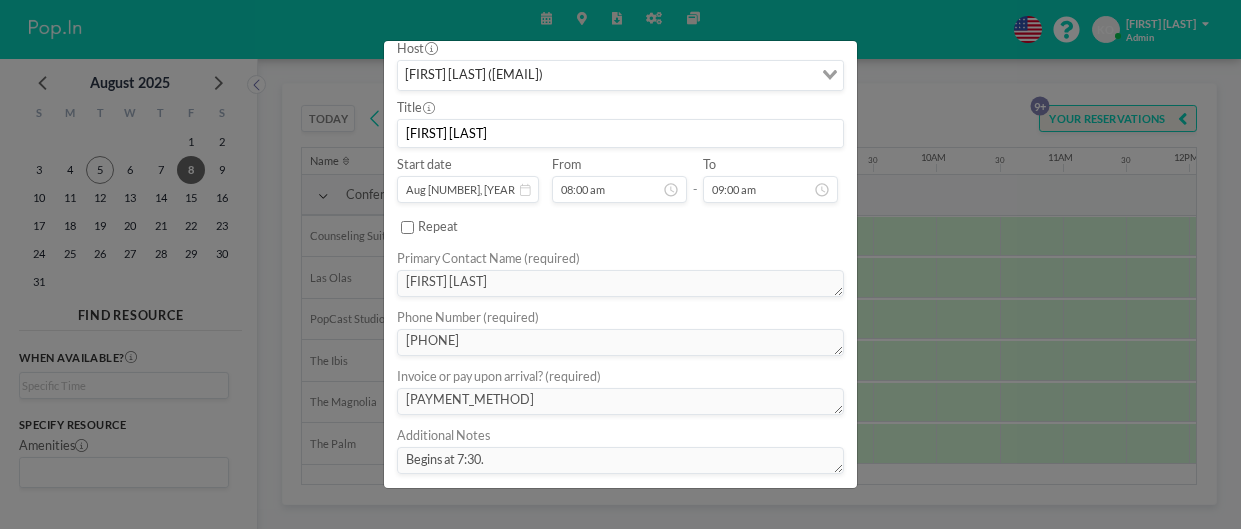 click on "Las Olas   Floor: 2   •   Seats: 15   Host
[FIRST] [LAST] ([EMAIL])
Loading...      Title  [FIRST] [LAST]  Start date  Aug 8, 2025  From  08:00 am      -   To  09:00 am      Repeat   Primary Contact Name (required)  [FIRST] [LAST]  Phone Number (required)  [PHONE]  Invoice or pay upon arrival? (required)  [PAYMENT_METHOD]  Additional Notes  Begins at 7:30.           REMOVE   SAVE CHANGES" at bounding box center (620, 264) 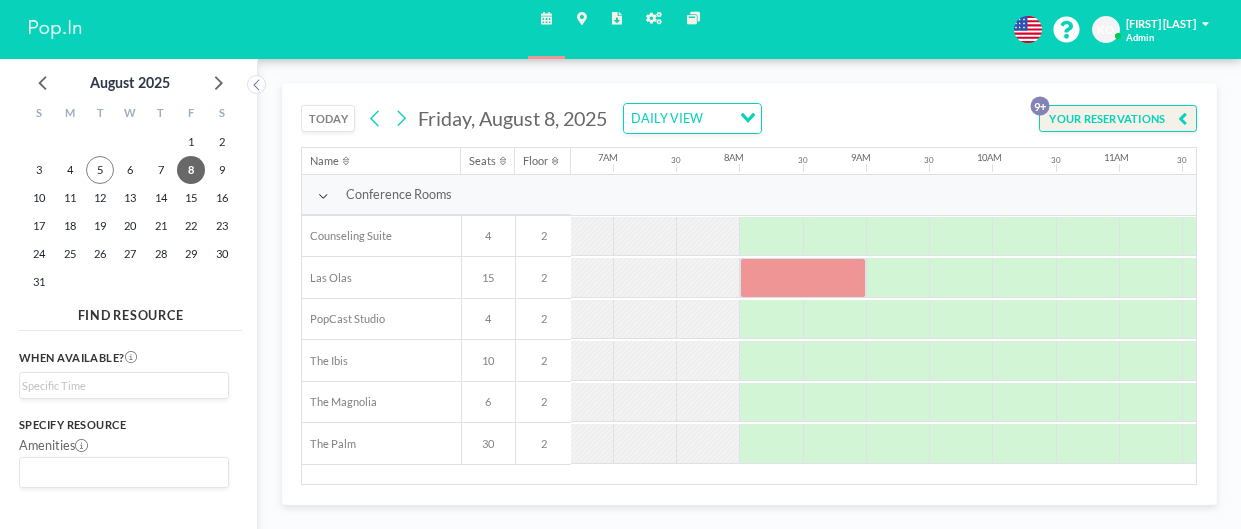 scroll, scrollTop: 0, scrollLeft: 900, axis: horizontal 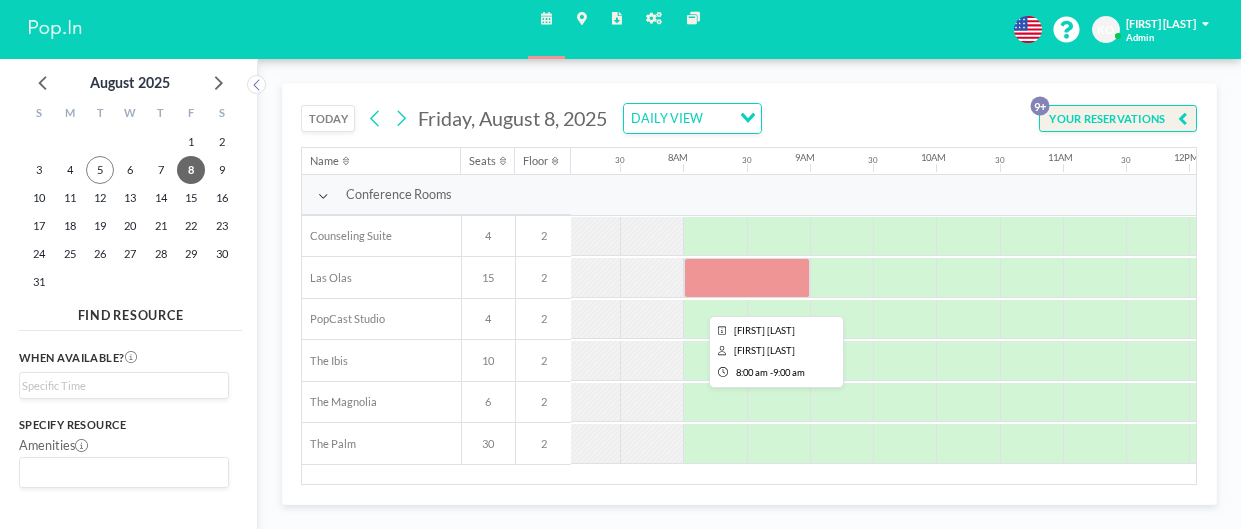 click at bounding box center [747, 278] 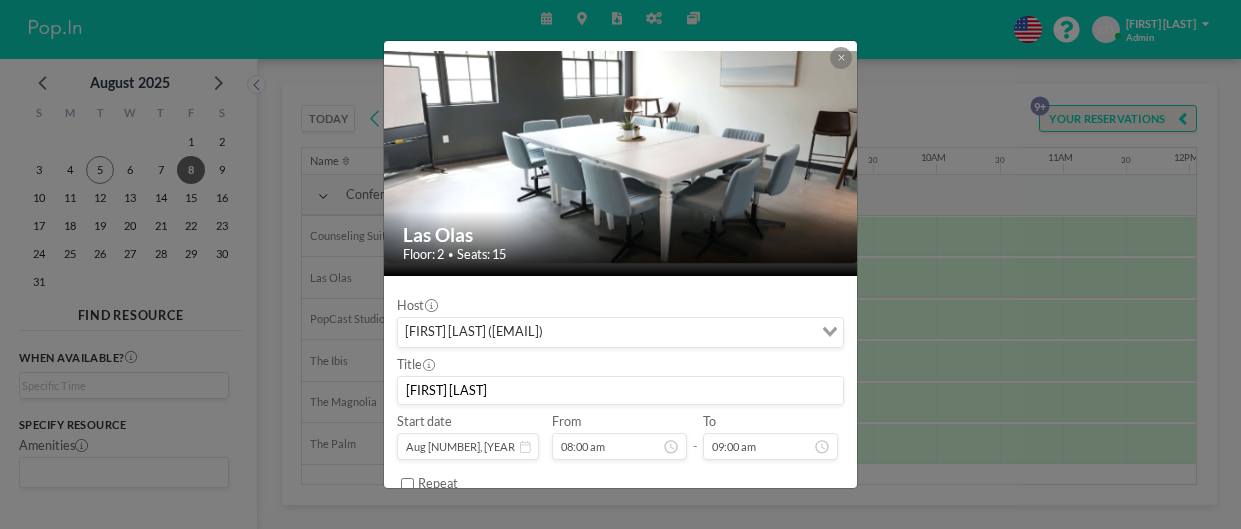 click on "Host
[FIRST] [LAST] ([EMAIL])
Loading...      Title  [FIRST] [LAST]  Start date  Aug 8, 2025  From  08:00 am      -   To  09:00 am      Repeat   Primary Contact Name (required)  [FIRST] [LAST]  Phone Number (required)  [PHONE]  Invoice or pay upon arrival? (required)  [PAYMENT_METHOD]  Additional Notes  Begins at 7:30.           REMOVE   SAVE CHANGES" at bounding box center [620, 532] 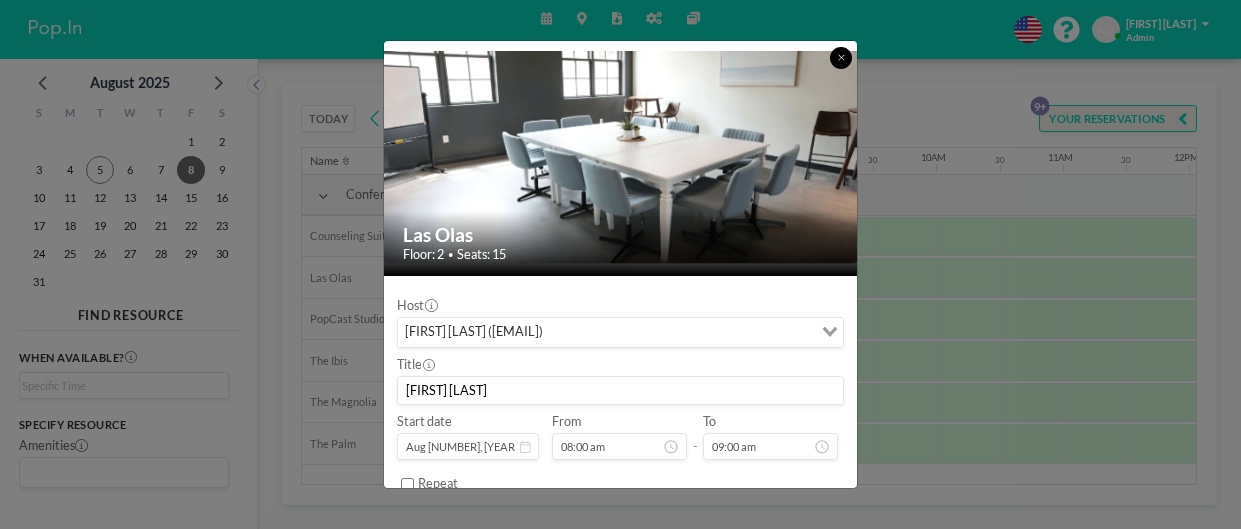 click at bounding box center [841, 58] 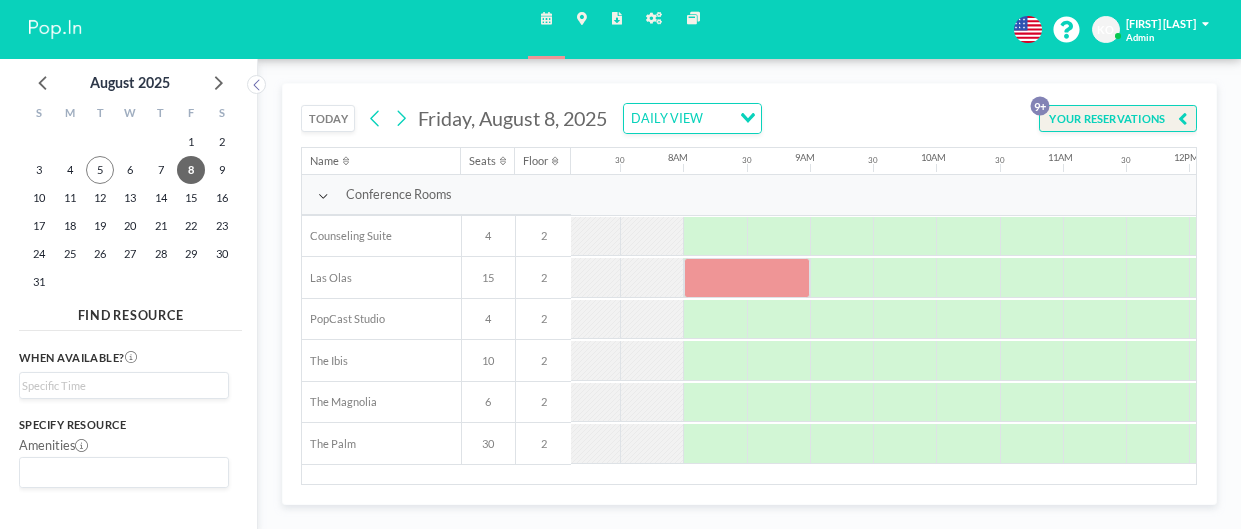 click on "TODAY" at bounding box center [328, 119] 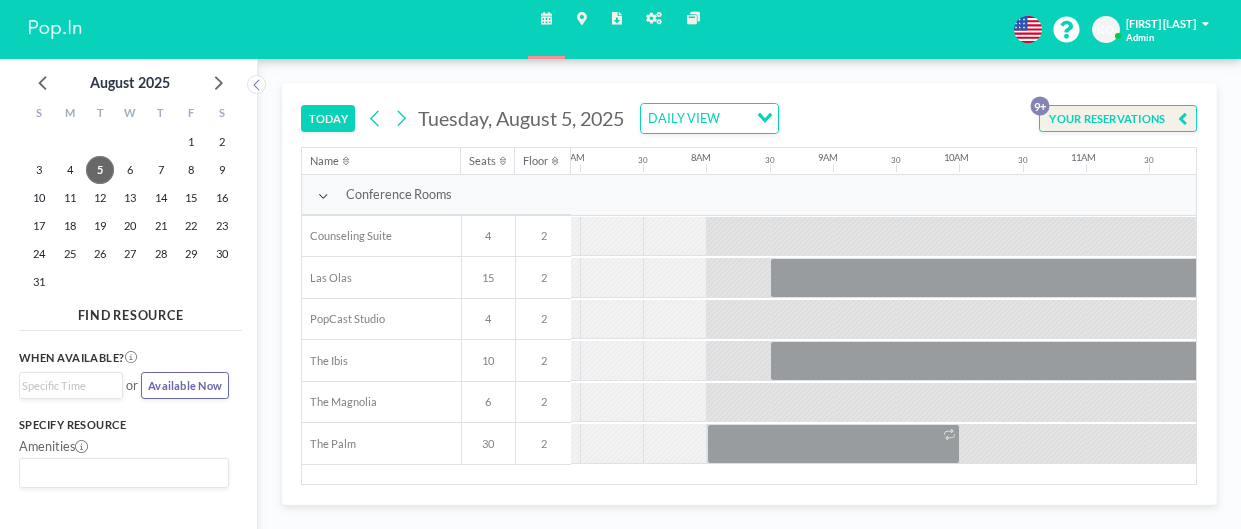 scroll, scrollTop: 0, scrollLeft: 873, axis: horizontal 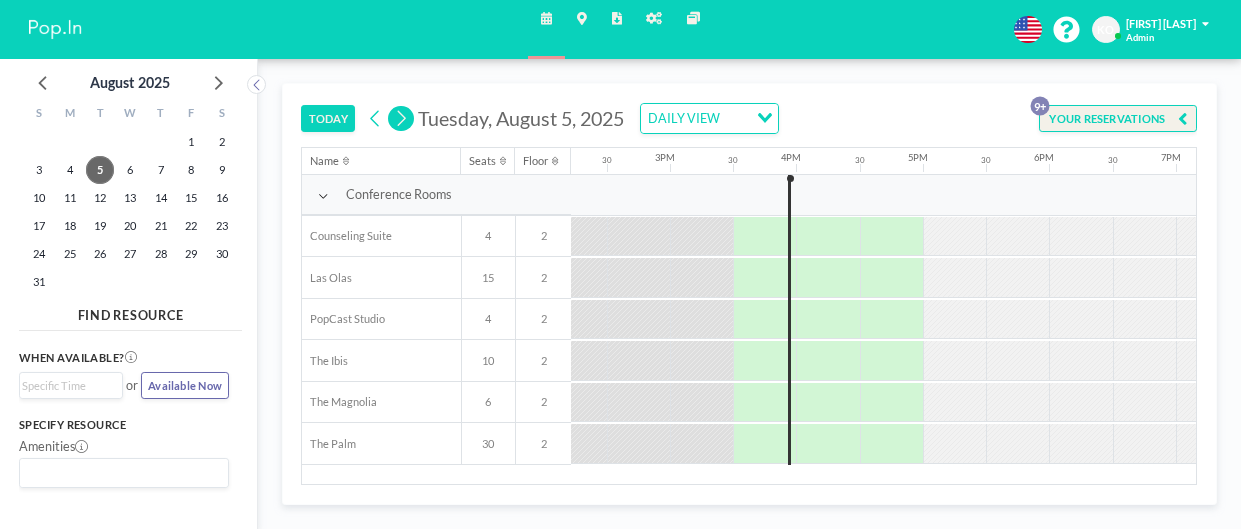 click 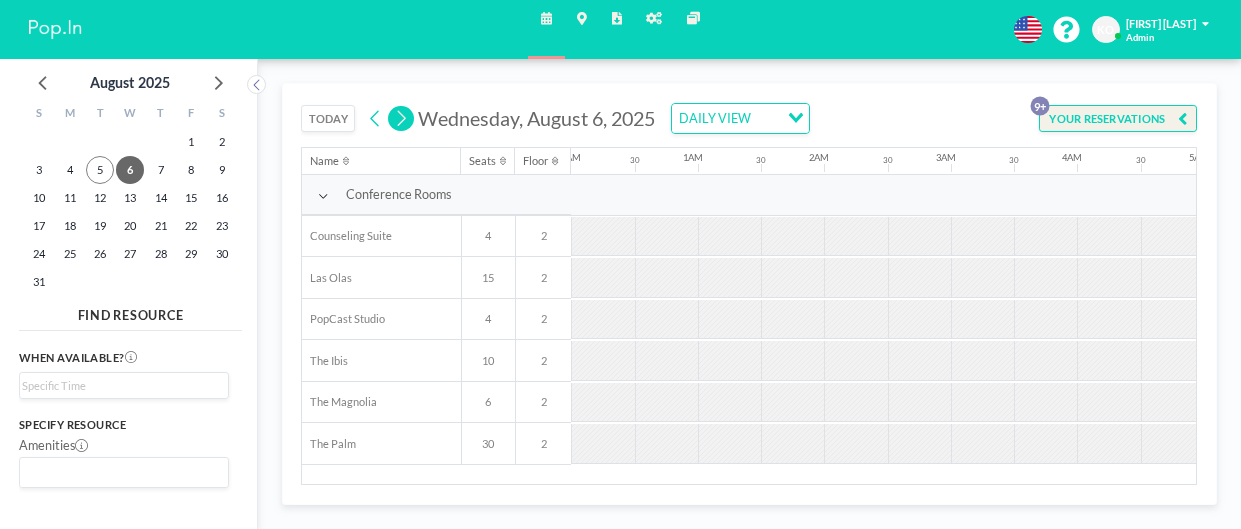 click 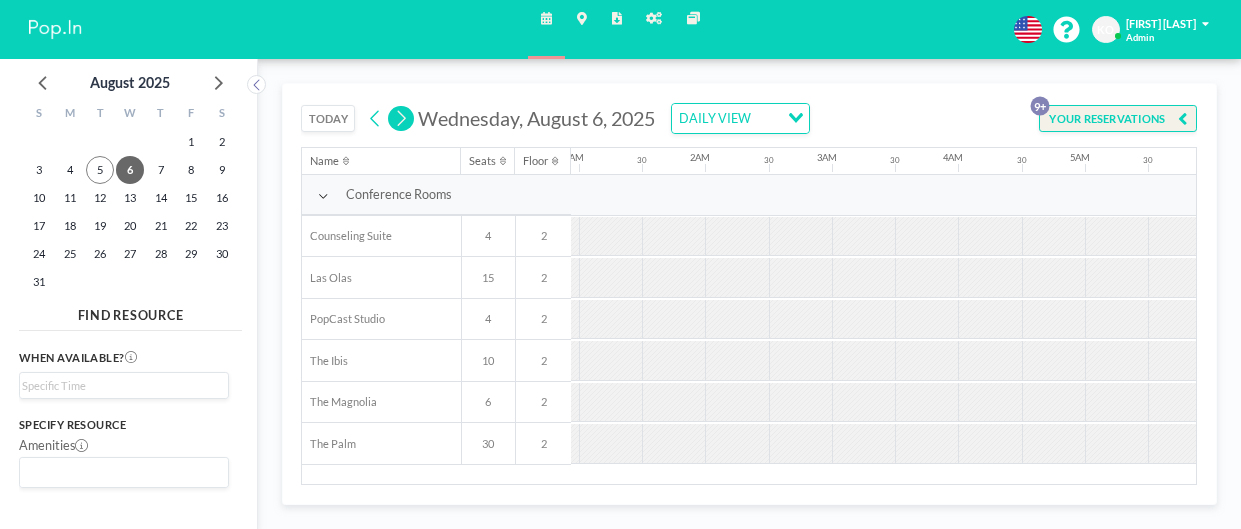 scroll, scrollTop: 0, scrollLeft: 0, axis: both 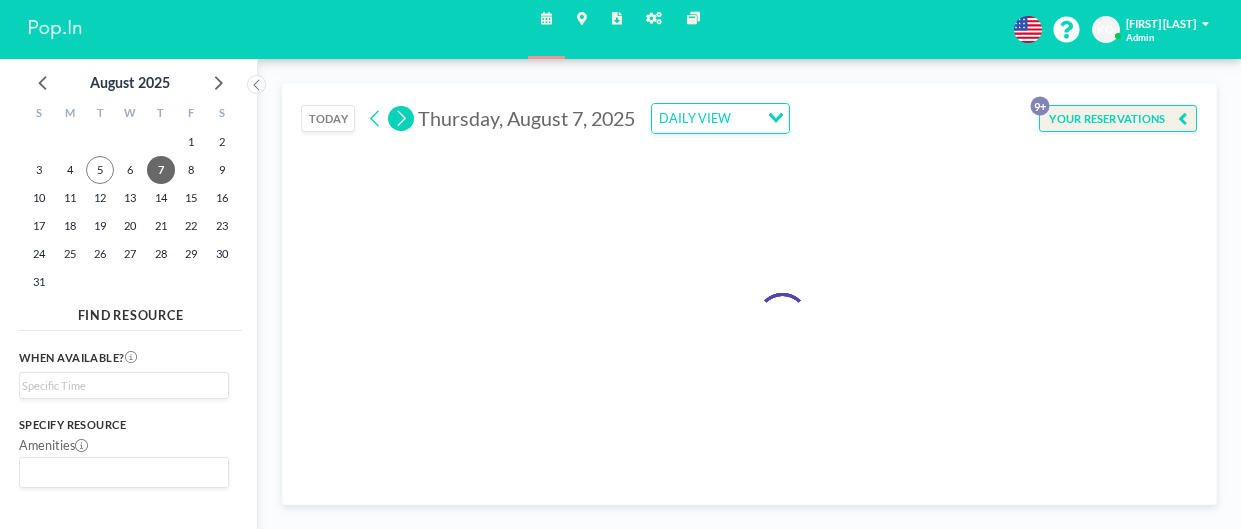 click 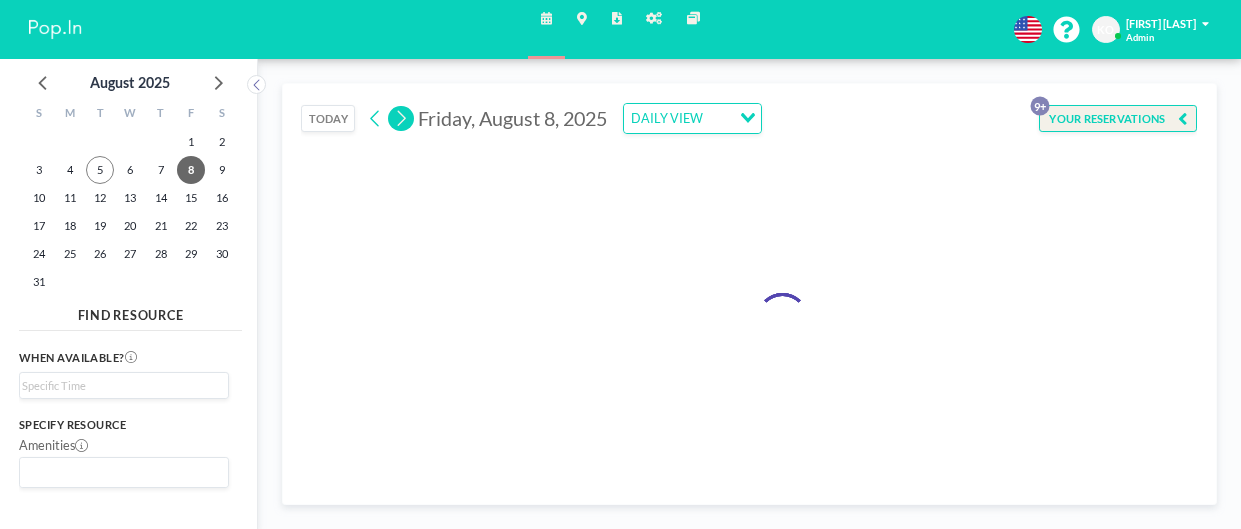click 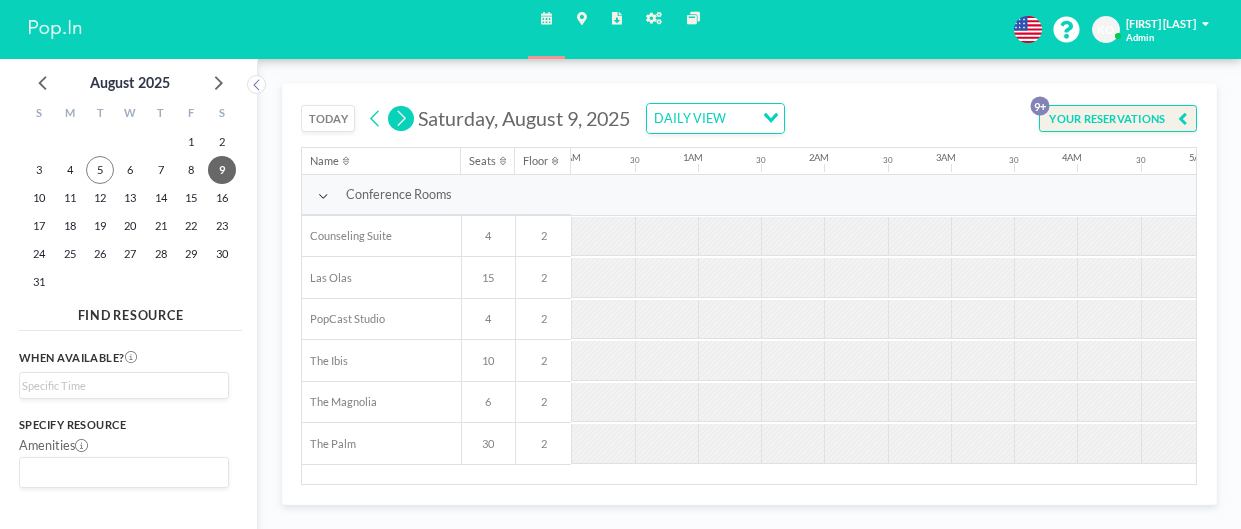 click 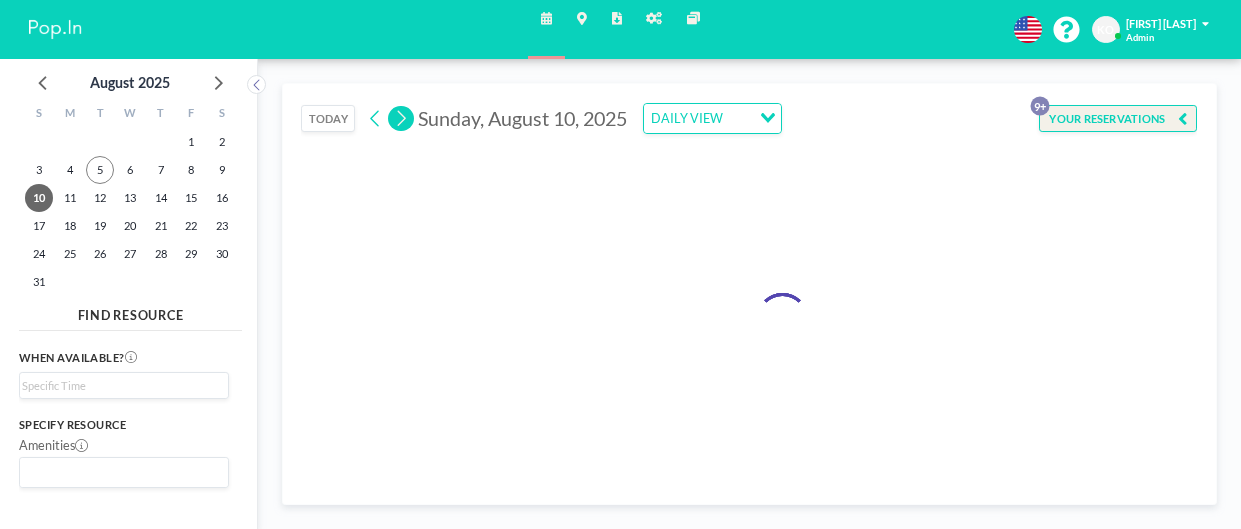 click 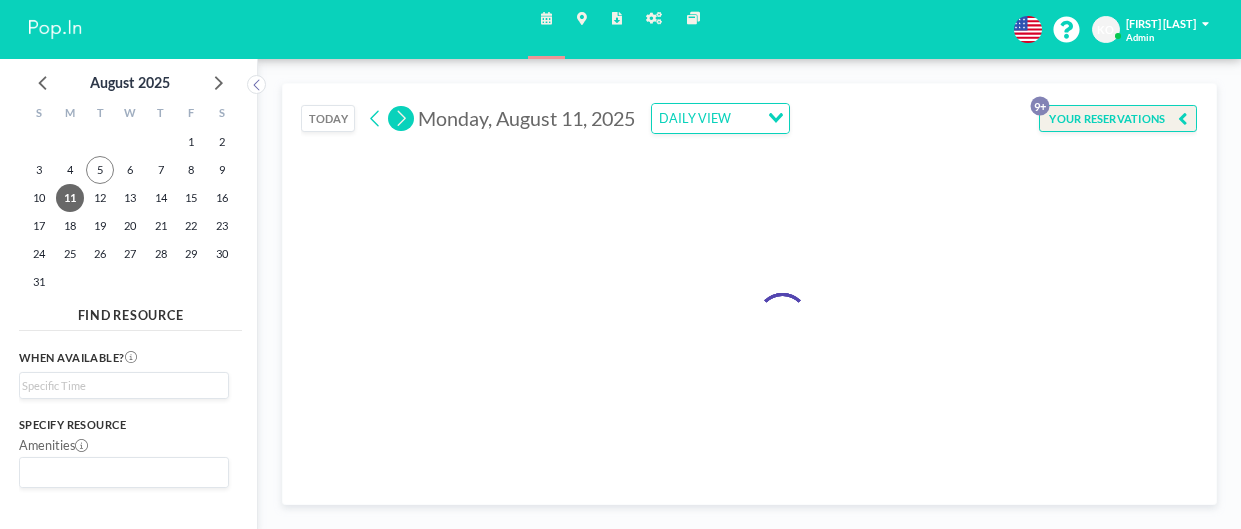 click 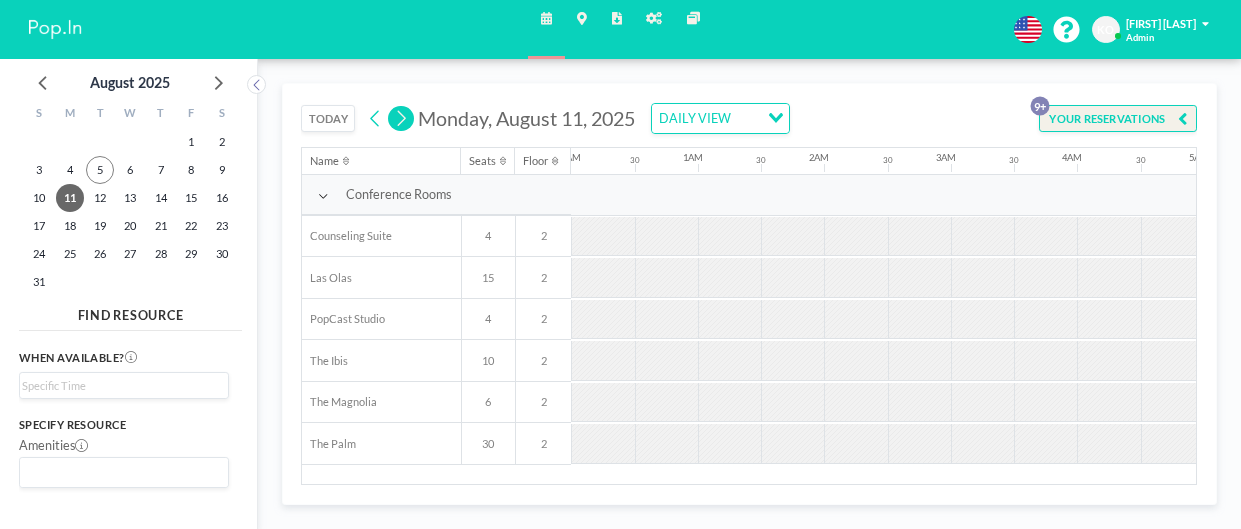 scroll, scrollTop: 0, scrollLeft: 0, axis: both 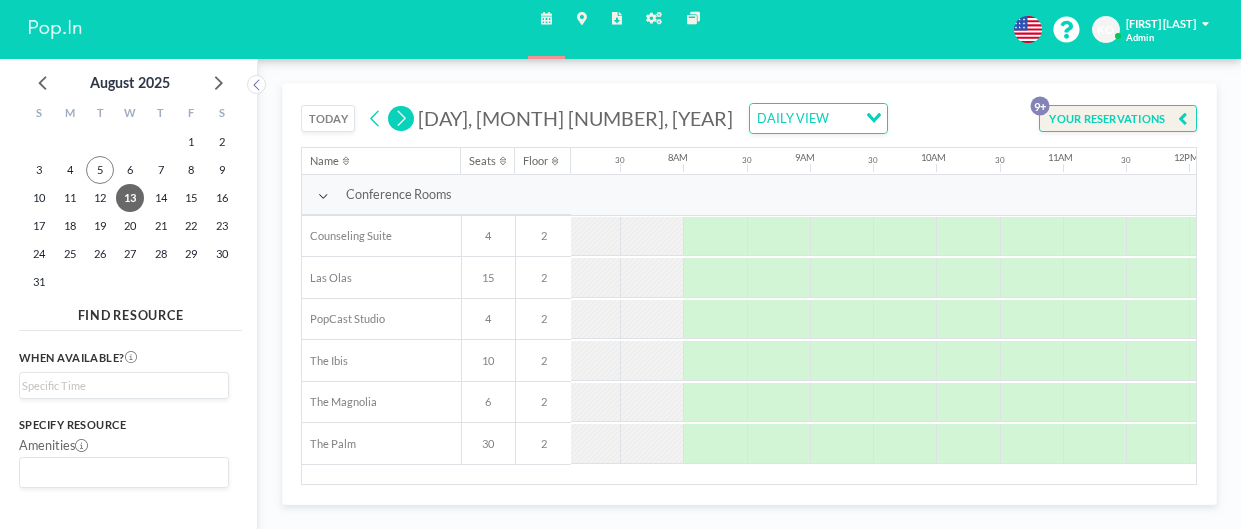 click 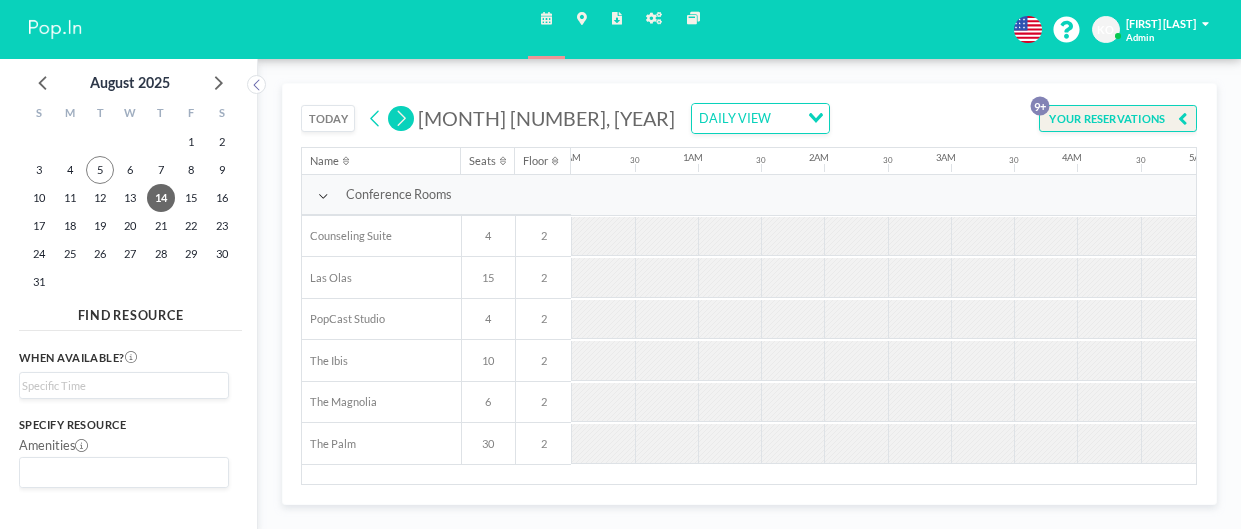 click 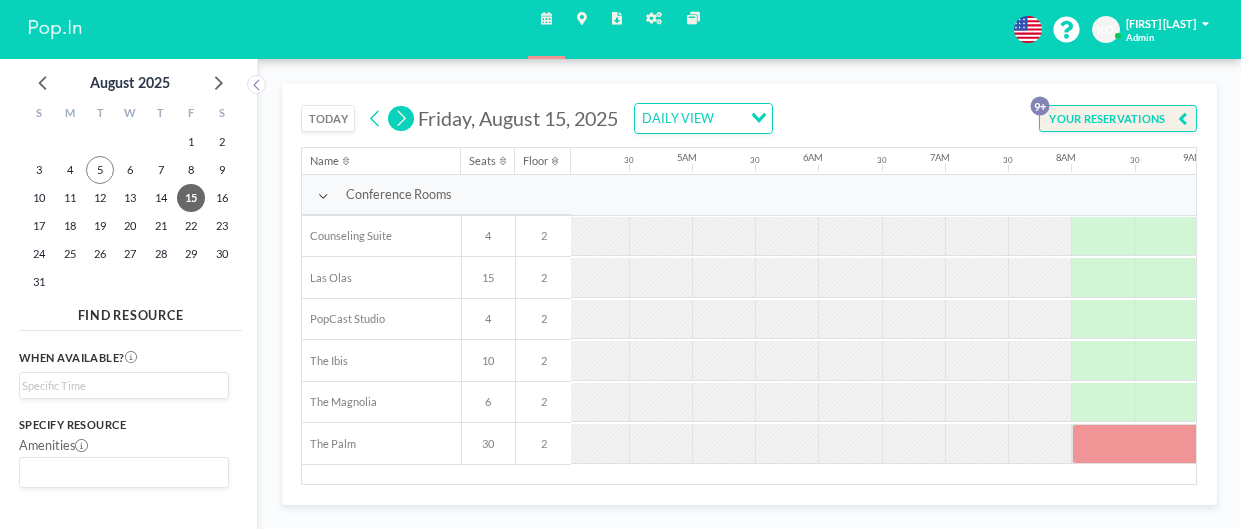 scroll, scrollTop: 0, scrollLeft: 895, axis: horizontal 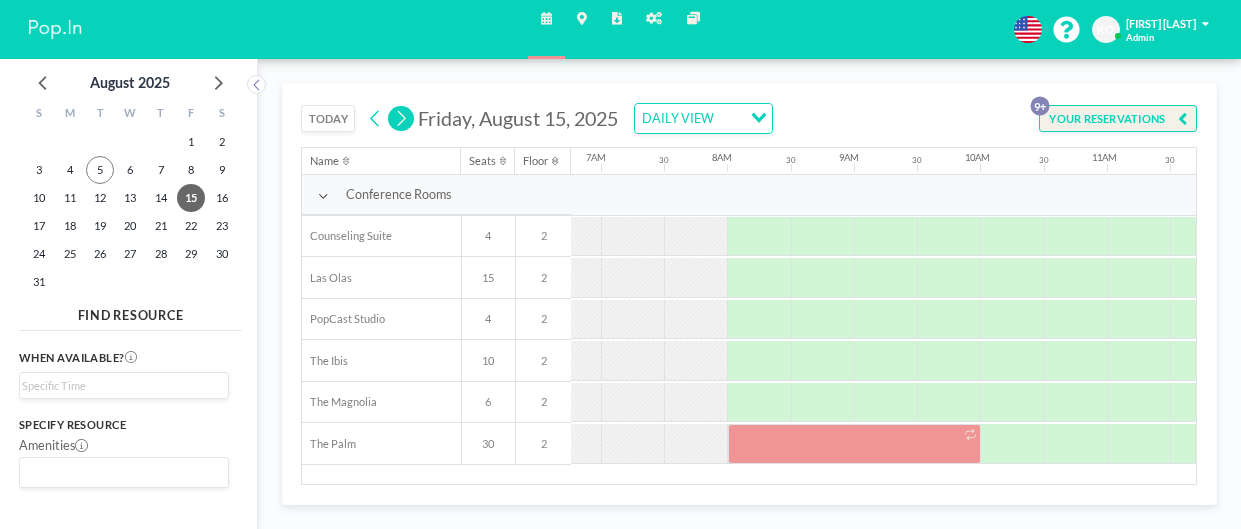 click 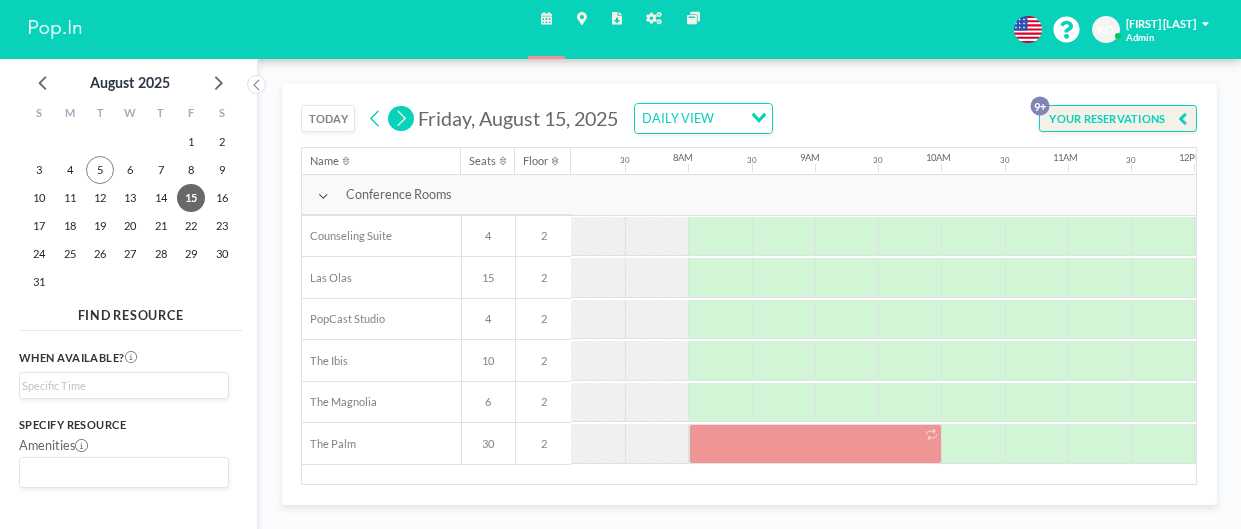 scroll, scrollTop: 0, scrollLeft: 0, axis: both 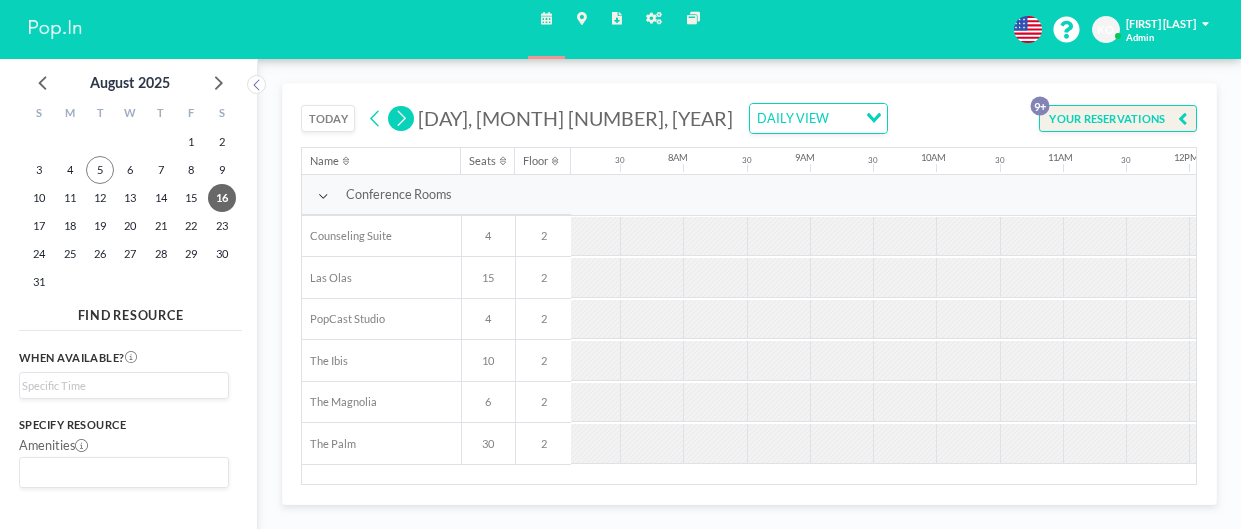 click 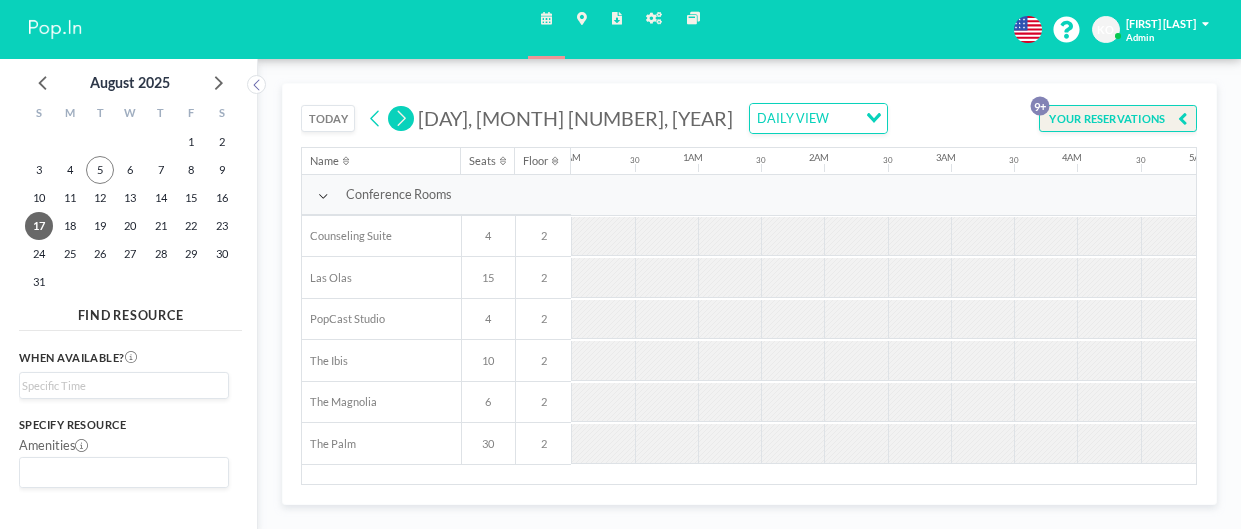 click 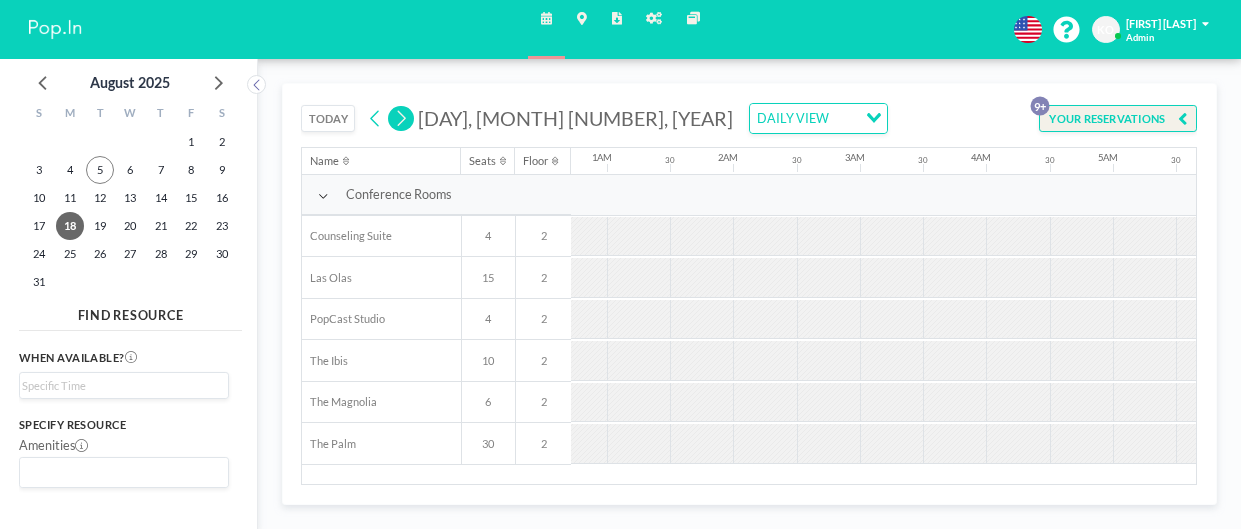 click 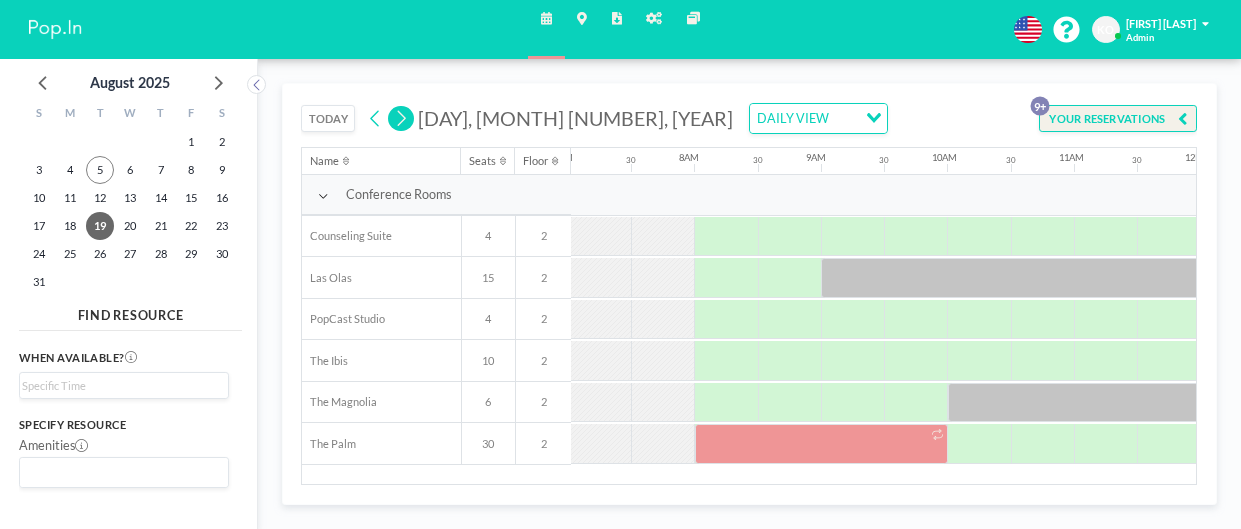 scroll, scrollTop: 0, scrollLeft: 900, axis: horizontal 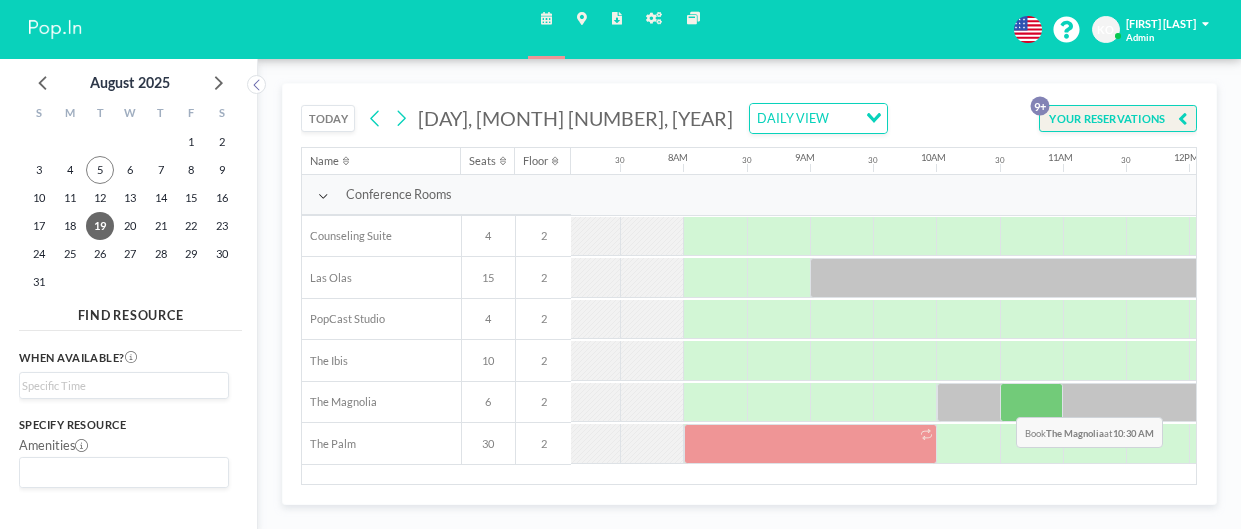 click at bounding box center [1031, 403] 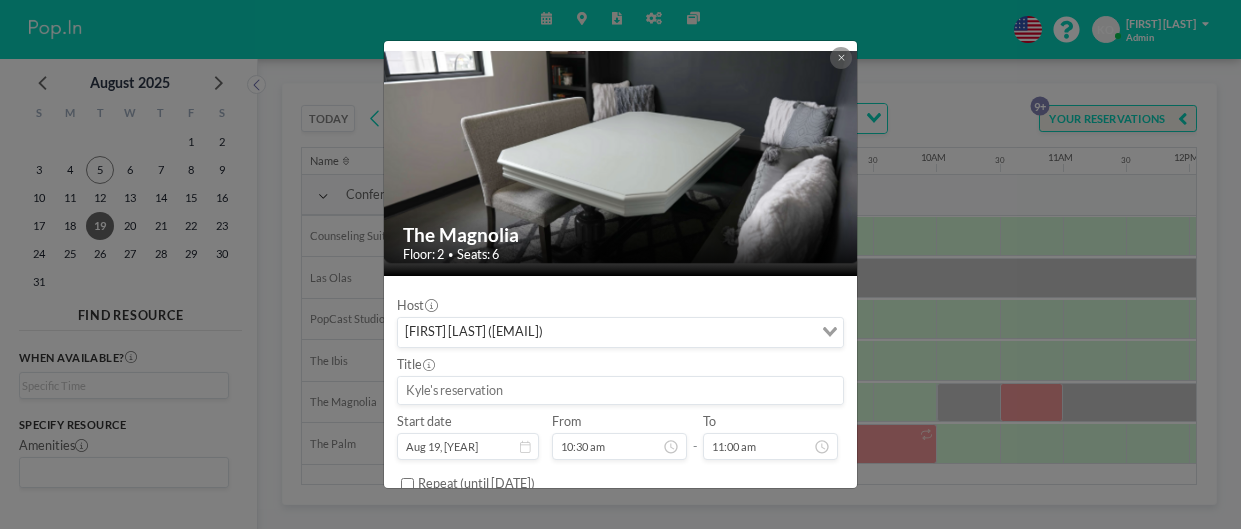 click on "The Magnolia   Floor: 2   •   Seats: 6   Host
[FIRST] [LAST] ([EMAIL])
Loading...      Title   Start date  Aug 19, 2025  From  10:30 am      -   To  11:00 am      Repeat (until August 5, 2026)   Primary Contact Name (required)   Phone Number (required)   Invoice or pay upon arrival? (required)   Additional Notes            BOOK NOW" at bounding box center (620, 264) 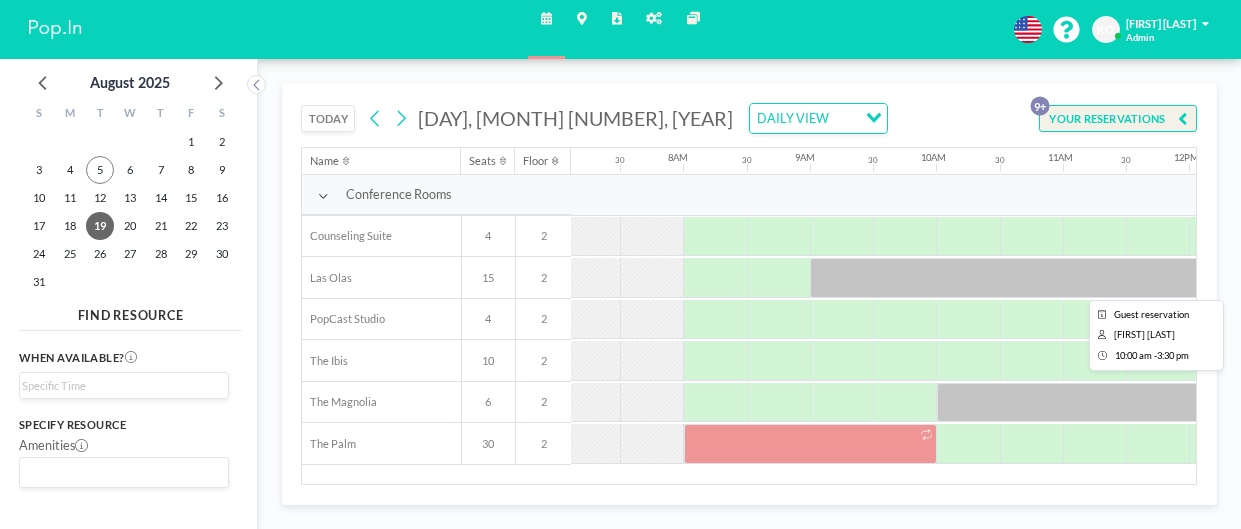 click at bounding box center [1285, 403] 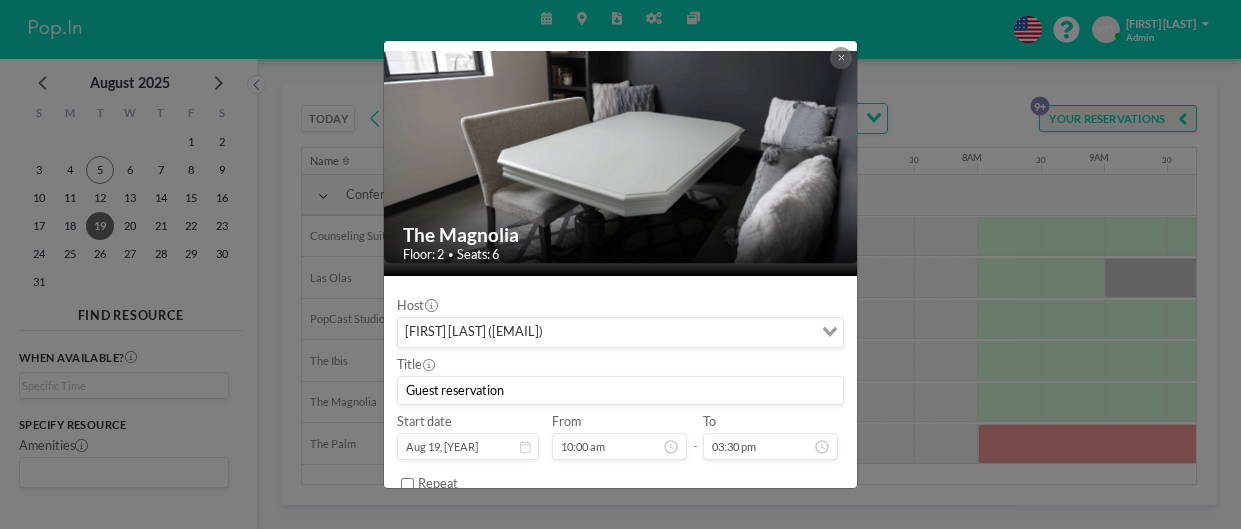 scroll, scrollTop: 0, scrollLeft: 900, axis: horizontal 